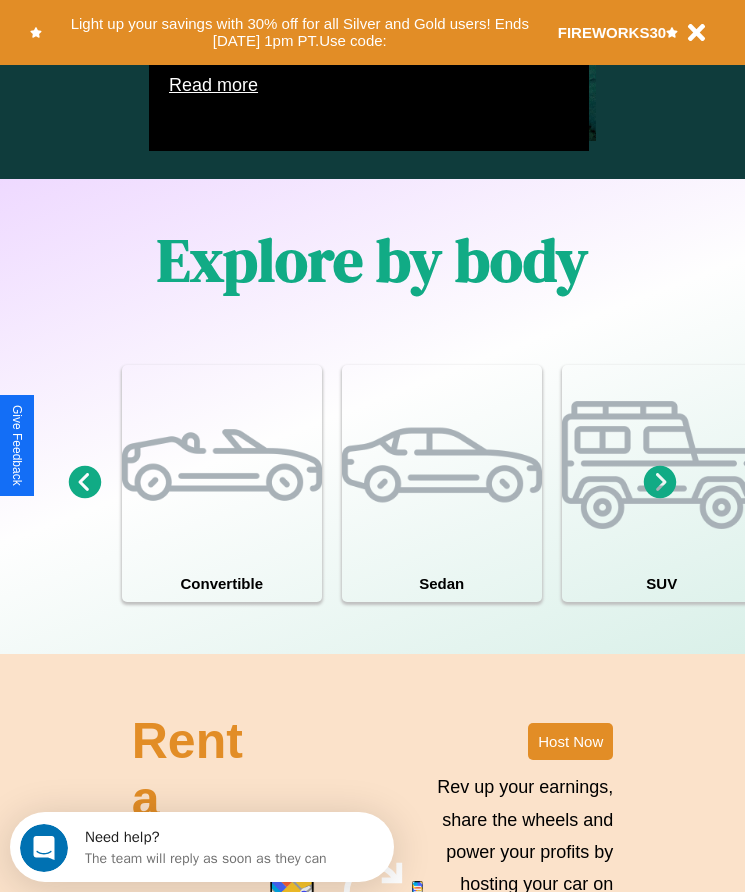scroll, scrollTop: 0, scrollLeft: 0, axis: both 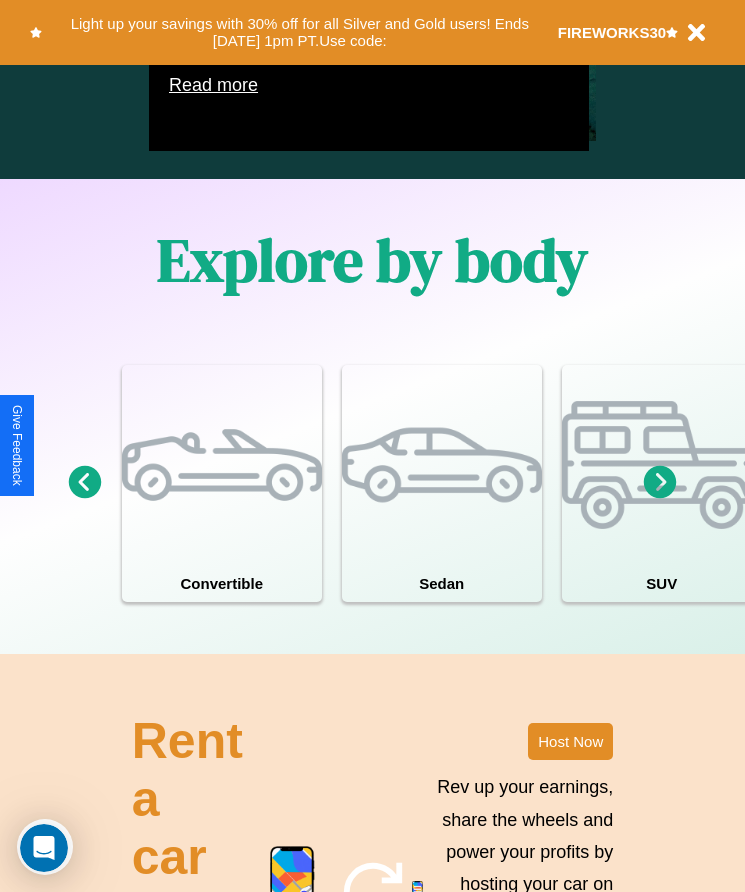click 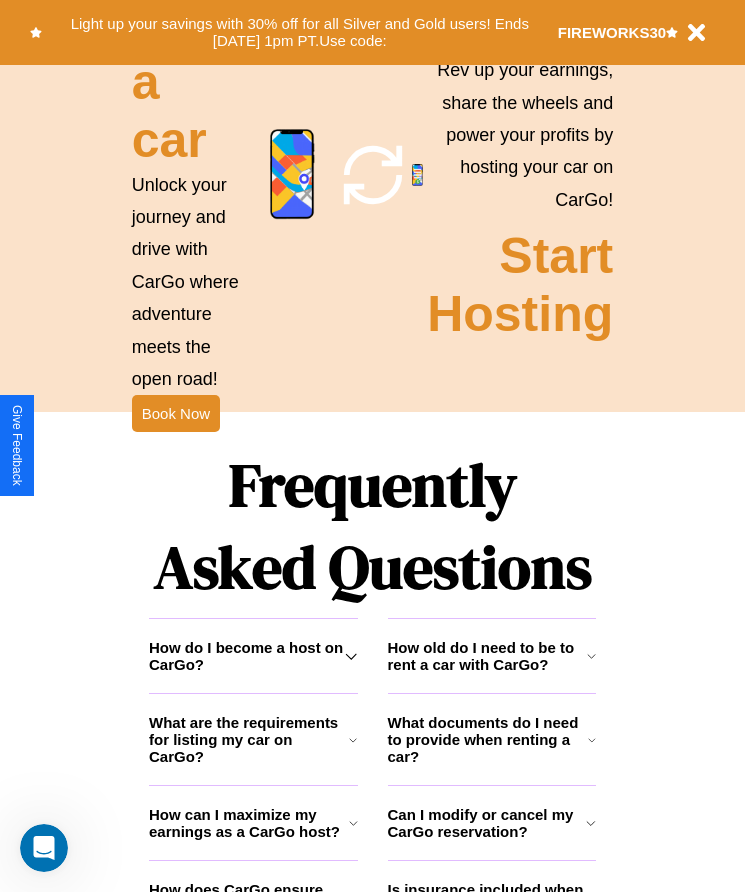scroll, scrollTop: 2245, scrollLeft: 0, axis: vertical 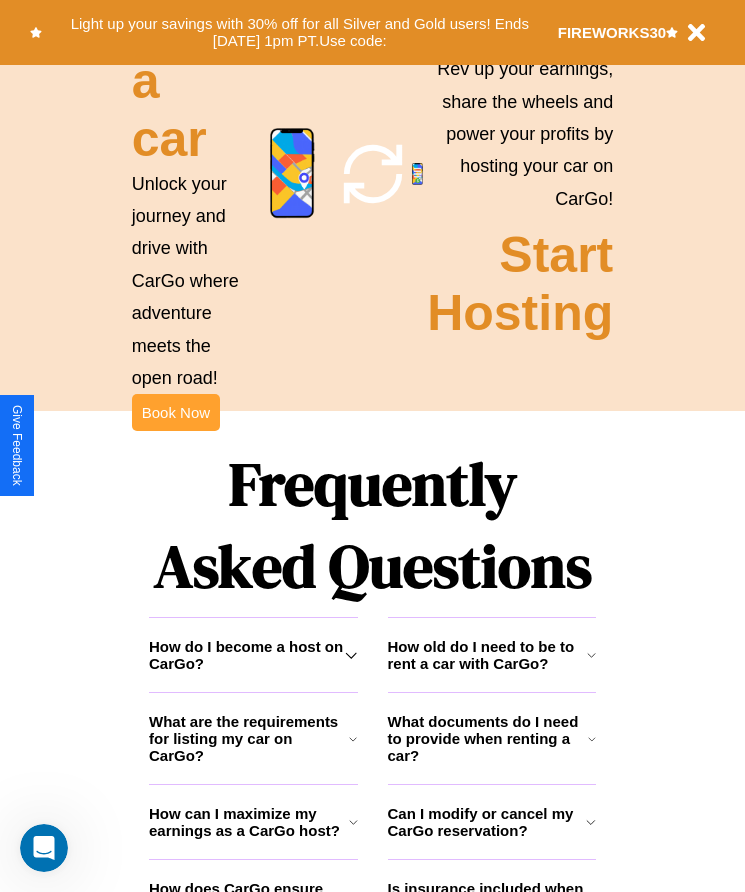 click on "Book Now" at bounding box center [176, 412] 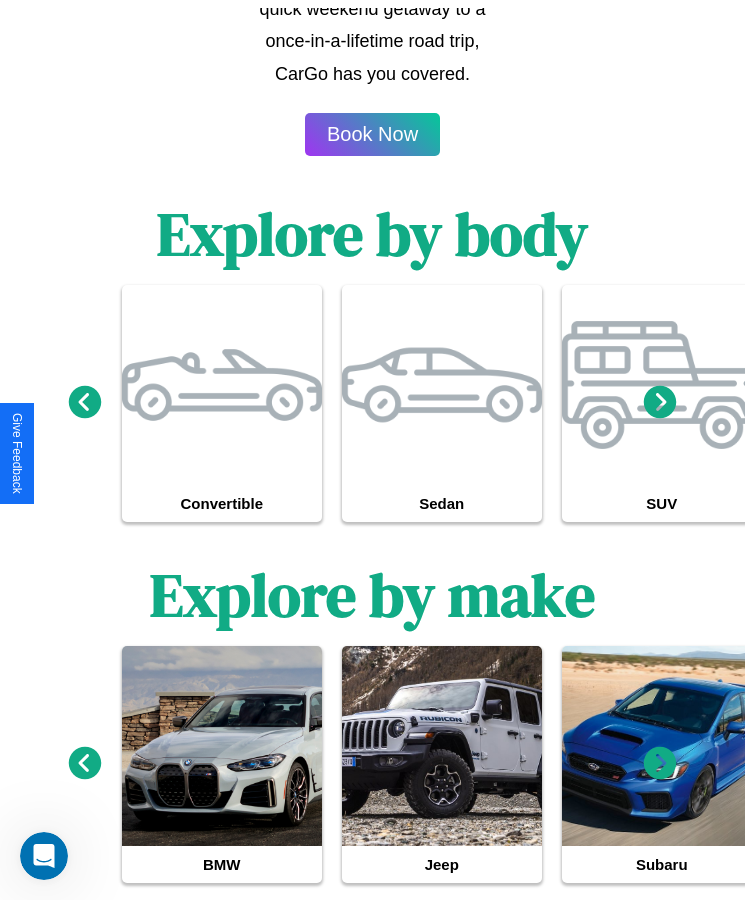 scroll, scrollTop: 0, scrollLeft: 0, axis: both 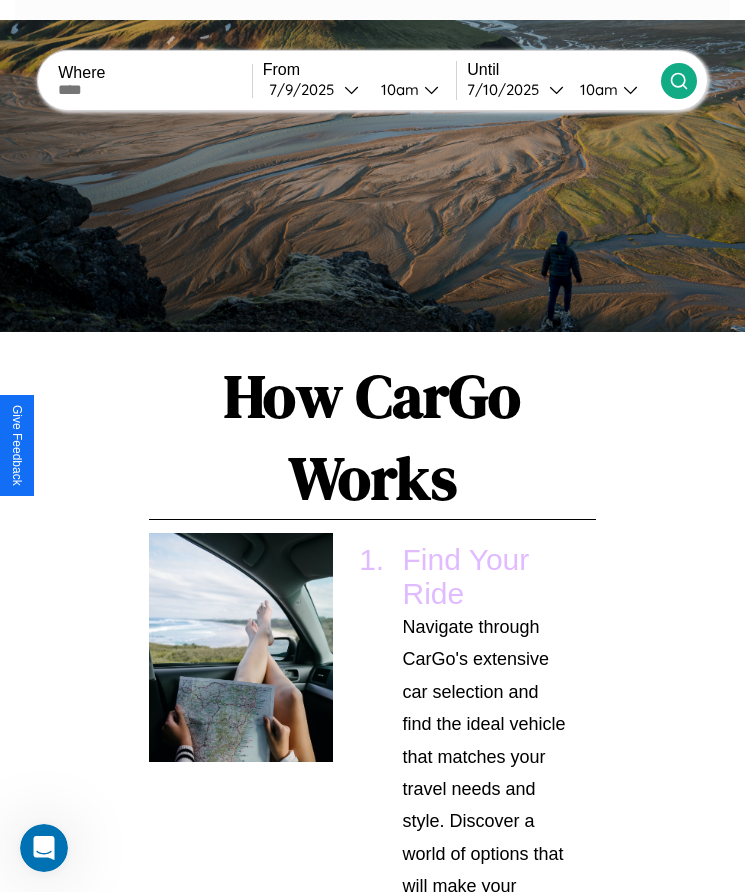 click at bounding box center (155, 90) 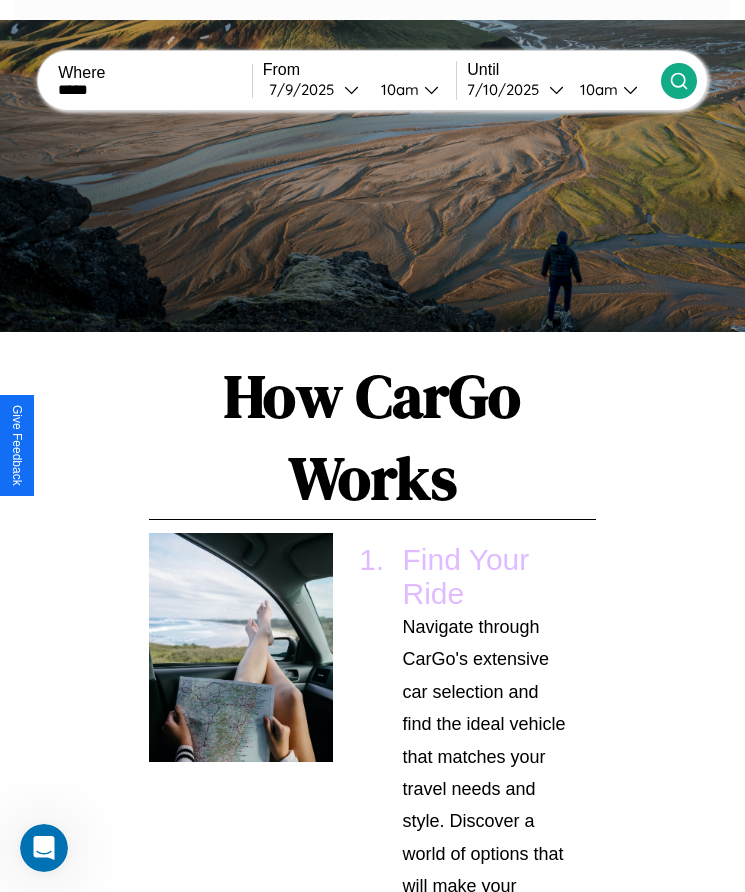 type on "*****" 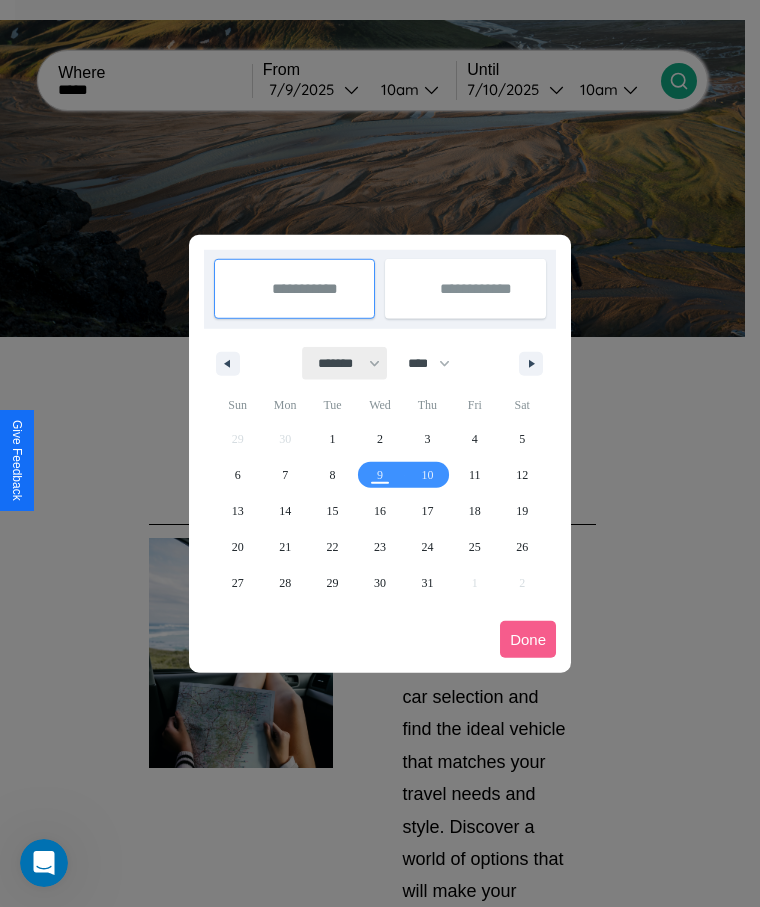 click on "******* ******** ***** ***** *** **** **** ****** ********* ******* ******** ********" at bounding box center [345, 363] 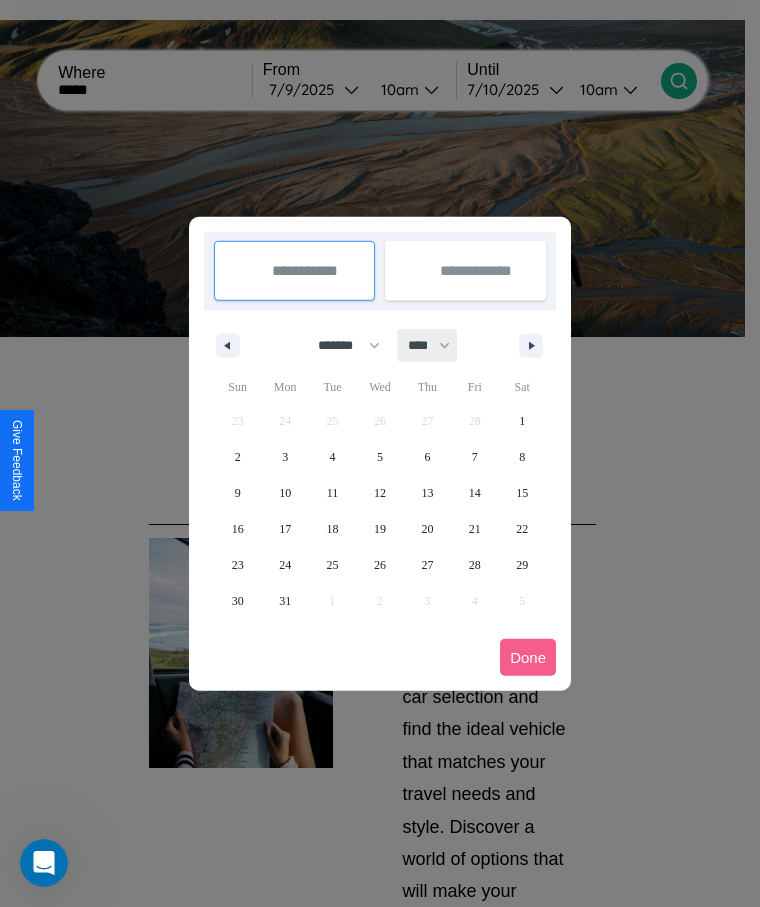 click on "**** **** **** **** **** **** **** **** **** **** **** **** **** **** **** **** **** **** **** **** **** **** **** **** **** **** **** **** **** **** **** **** **** **** **** **** **** **** **** **** **** **** **** **** **** **** **** **** **** **** **** **** **** **** **** **** **** **** **** **** **** **** **** **** **** **** **** **** **** **** **** **** **** **** **** **** **** **** **** **** **** **** **** **** **** **** **** **** **** **** **** **** **** **** **** **** **** **** **** **** **** **** **** **** **** **** **** **** **** **** **** **** **** **** **** **** **** **** **** **** ****" at bounding box center [428, 345] 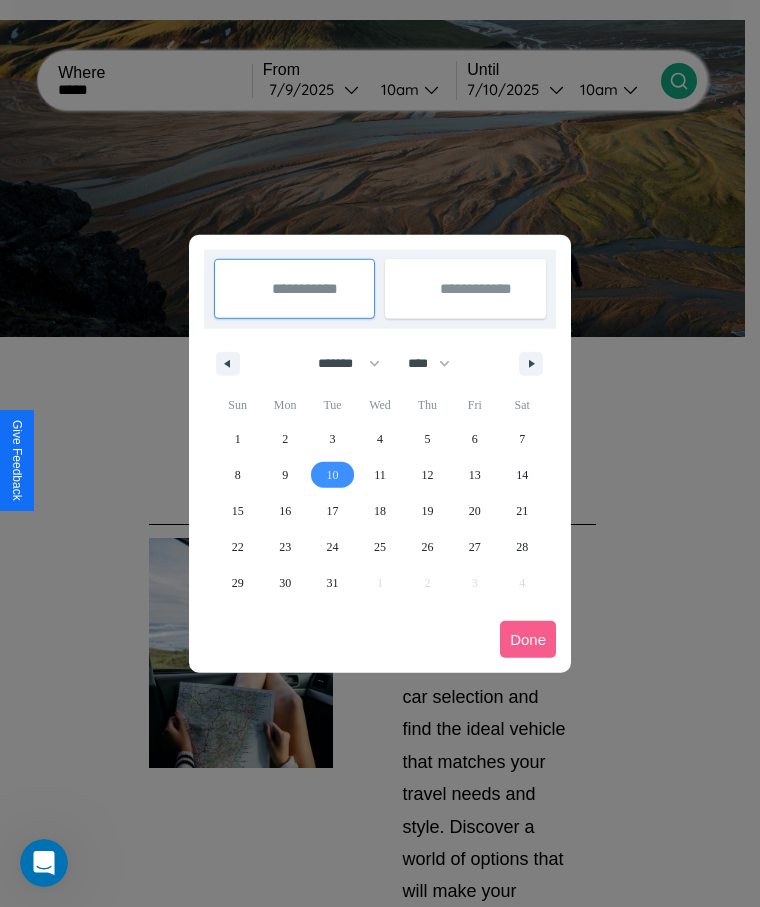 click on "10" at bounding box center (333, 475) 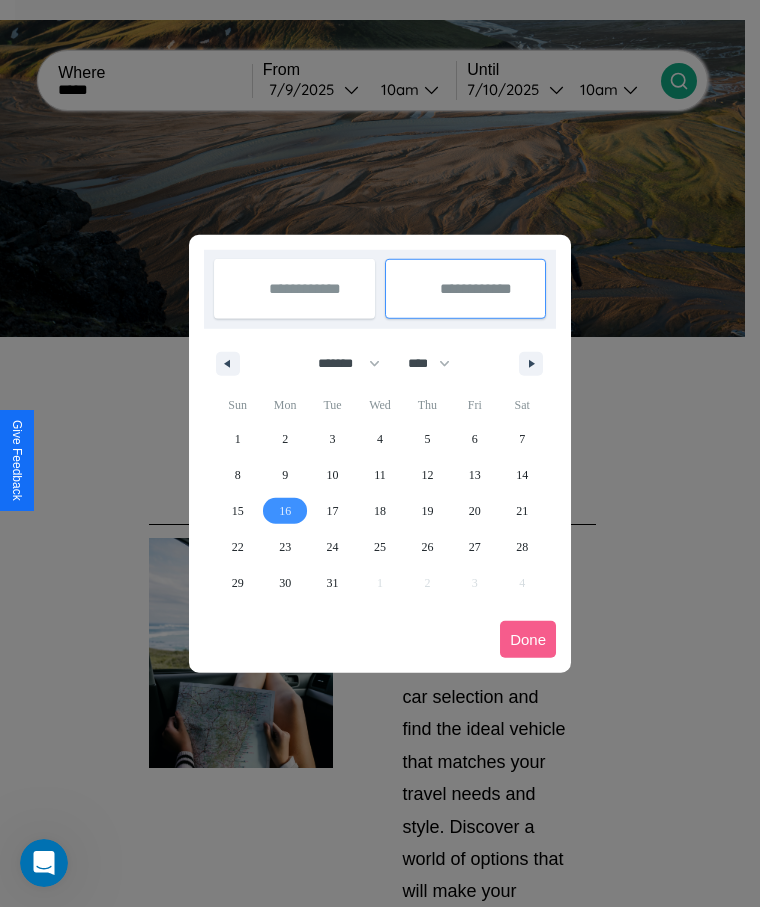 click on "16" at bounding box center [285, 511] 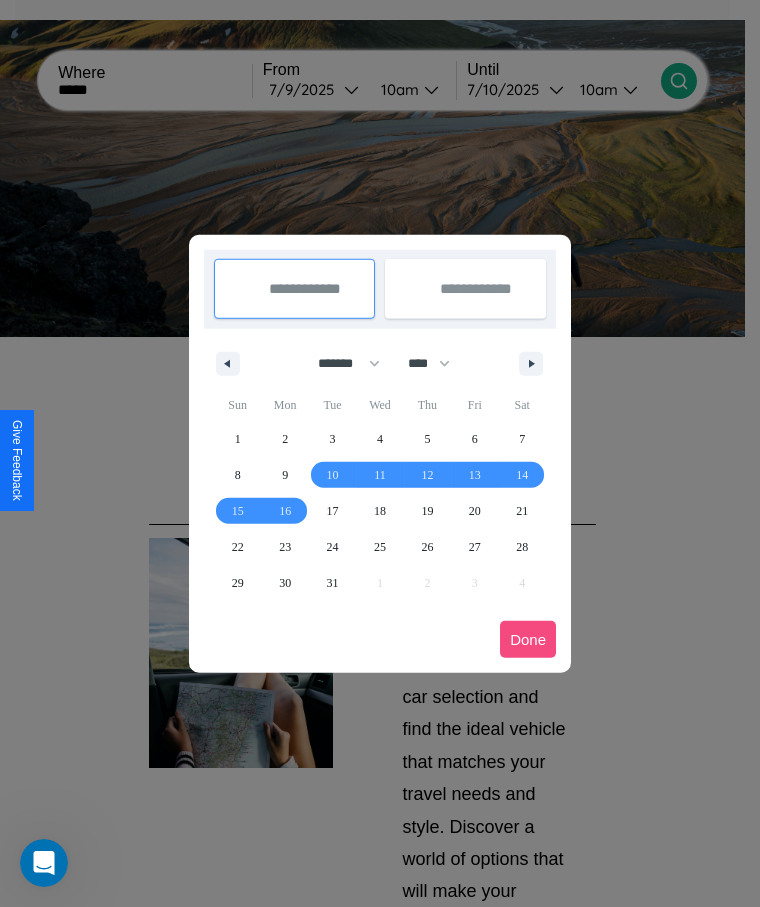 click on "Done" at bounding box center [528, 639] 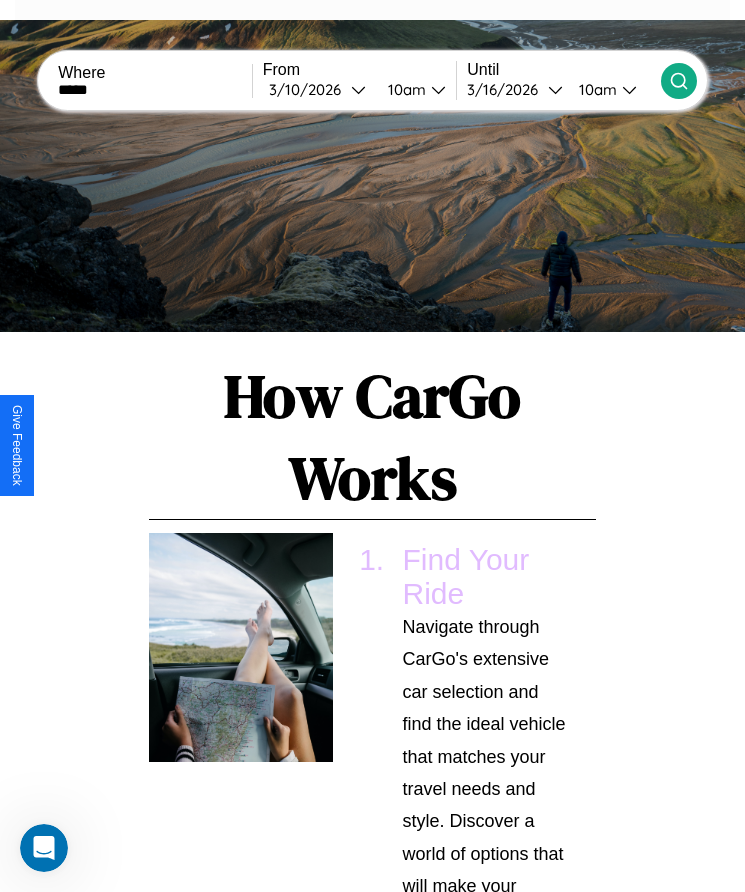click 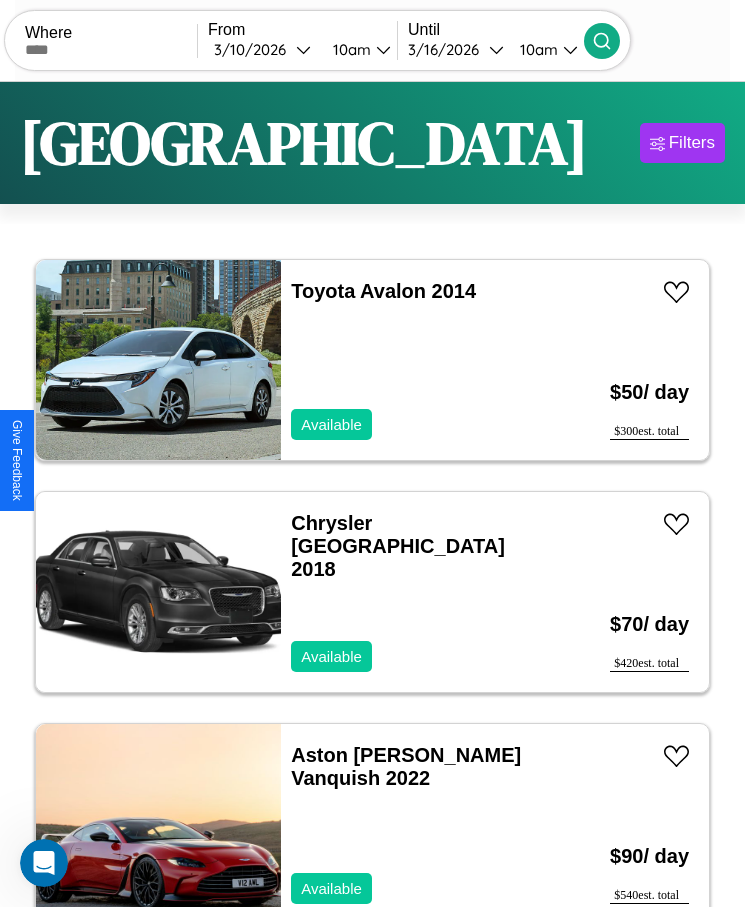 scroll, scrollTop: 50, scrollLeft: 0, axis: vertical 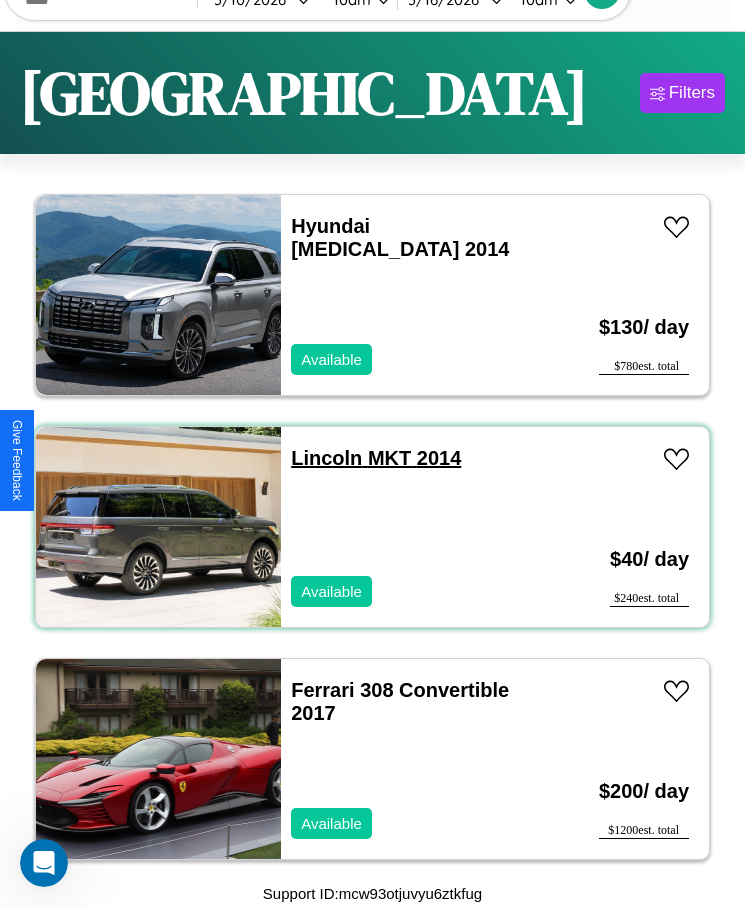 click on "Lincoln   MKT   2014" at bounding box center [376, 458] 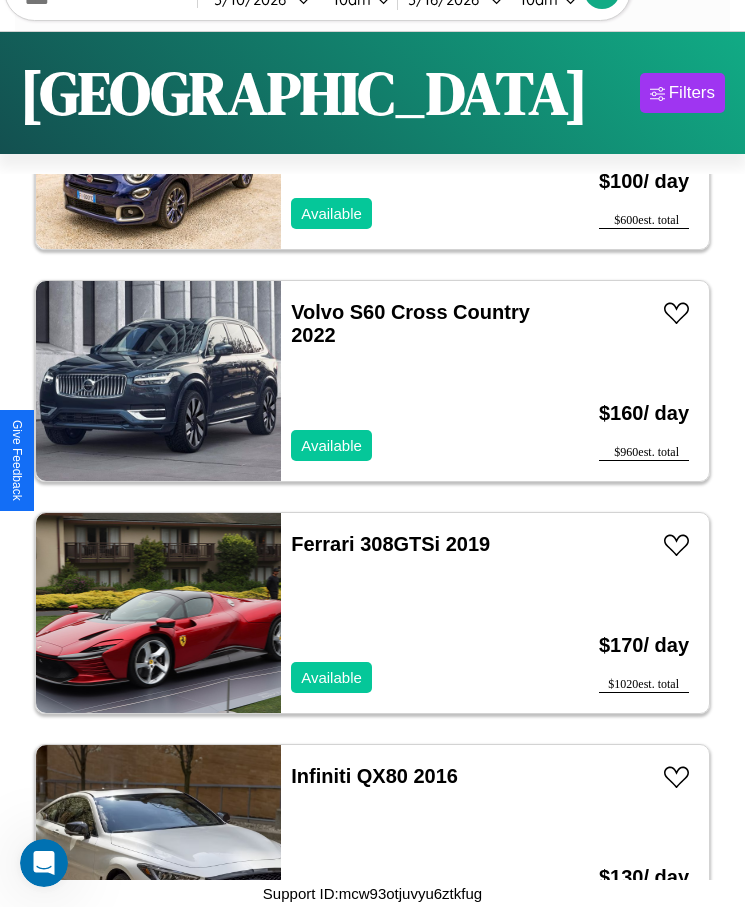 scroll, scrollTop: 18807, scrollLeft: 0, axis: vertical 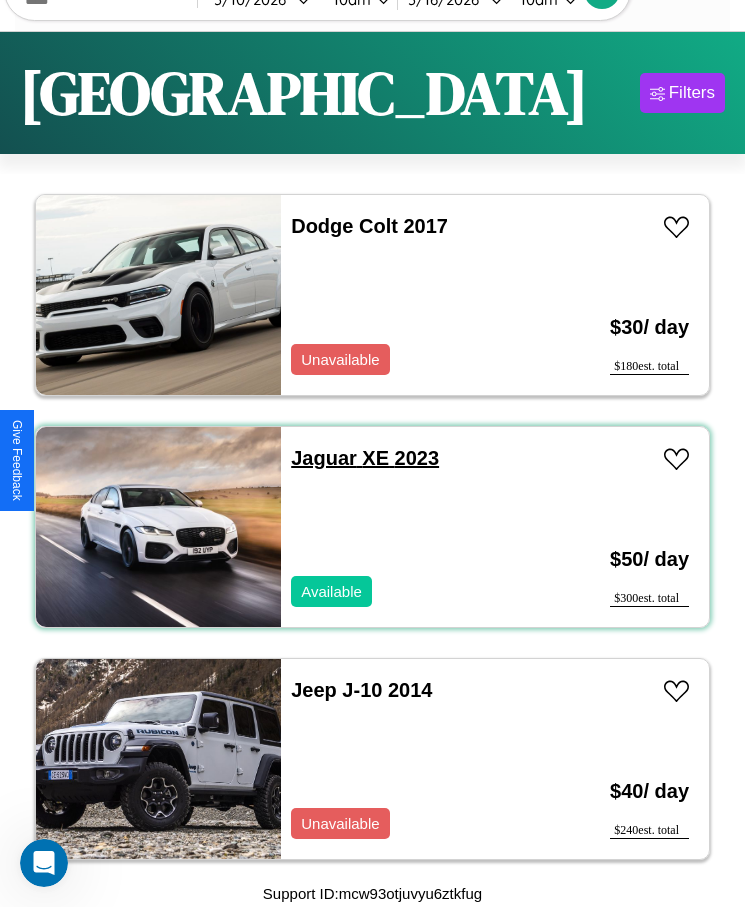 click on "Jaguar   XE   2023" at bounding box center (365, 458) 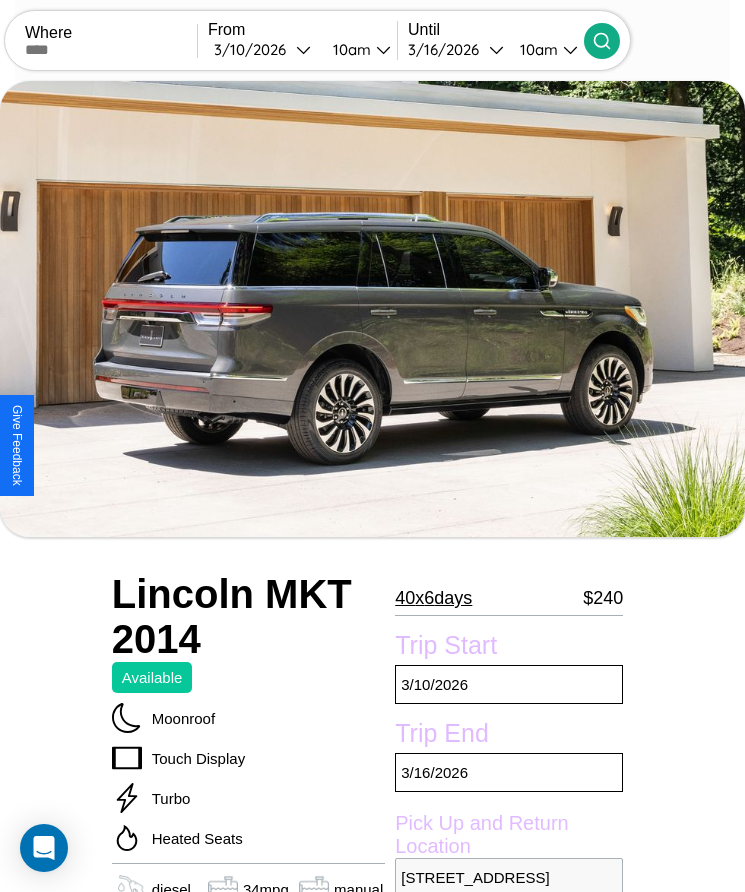 scroll, scrollTop: 152, scrollLeft: 0, axis: vertical 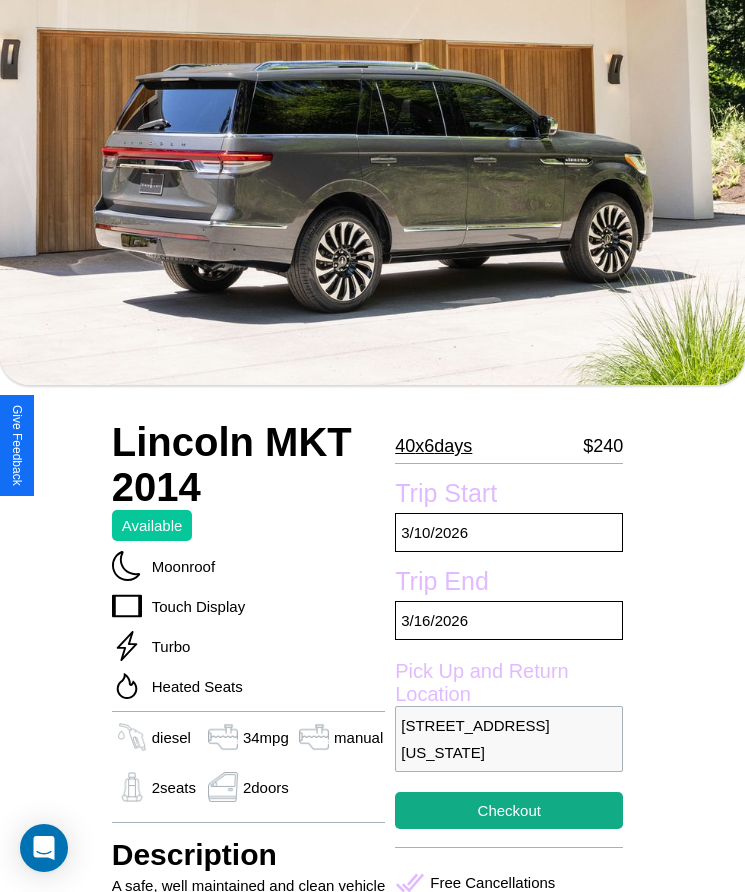 click on "40  x  6  days" at bounding box center [433, 446] 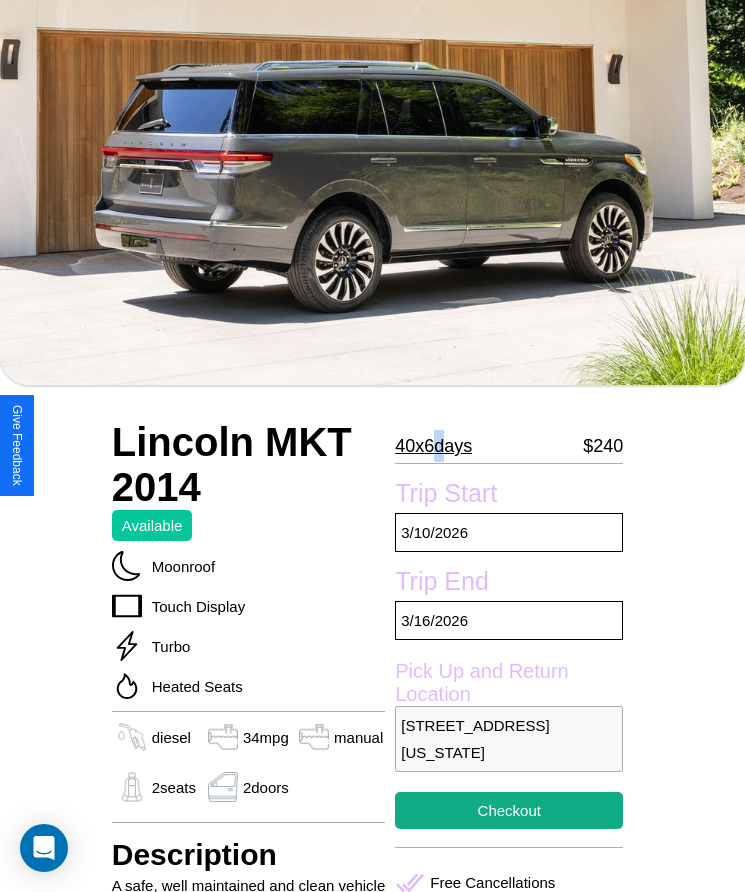 click on "40  x  6  days" at bounding box center (433, 446) 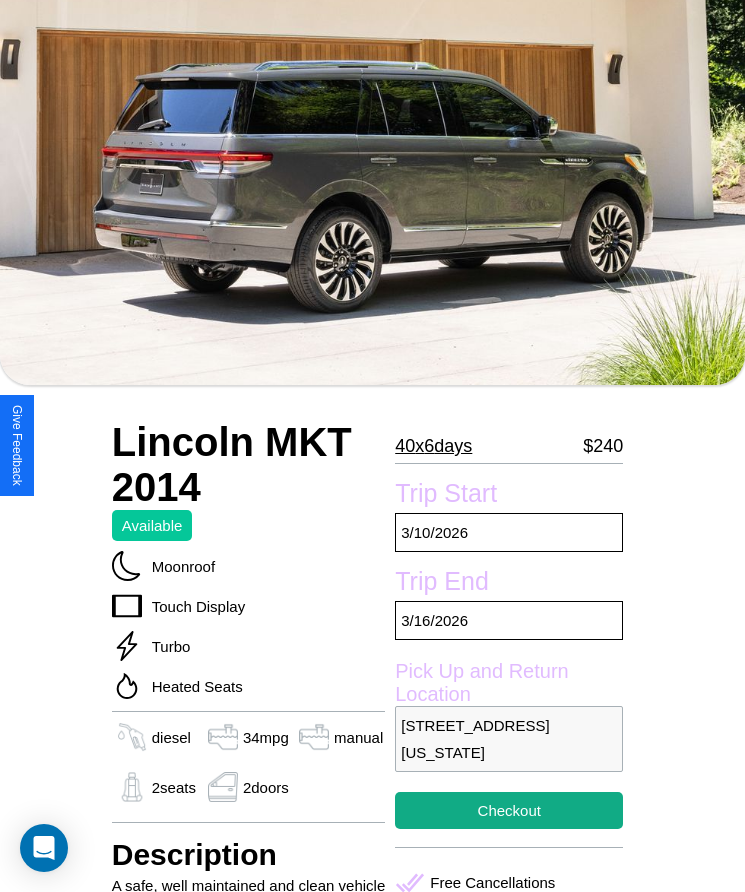 click on "40  x  6  days" at bounding box center [433, 446] 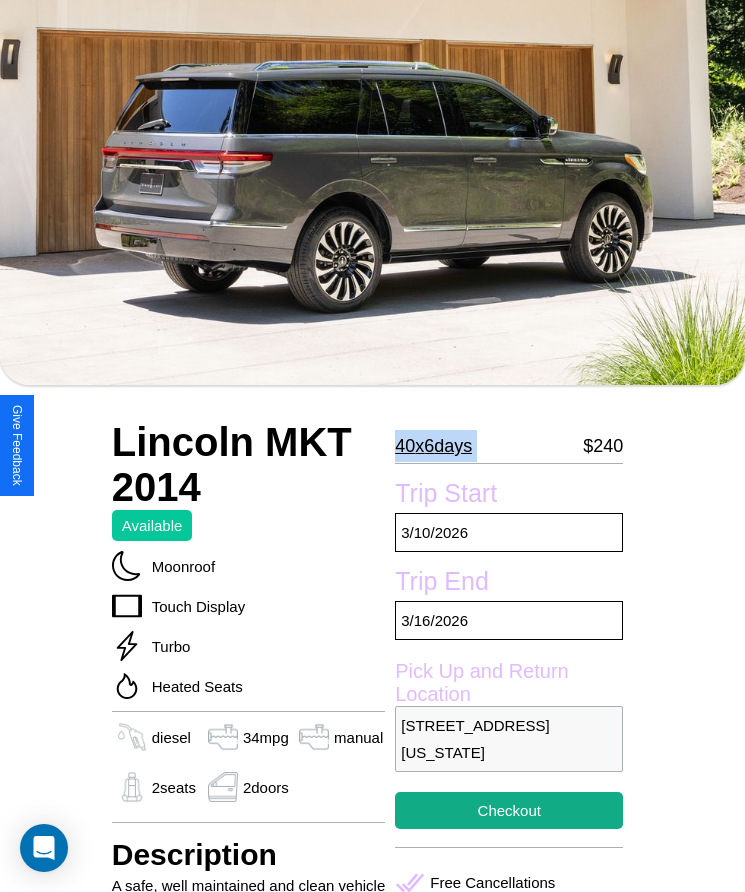 click on "40  x  6  days" at bounding box center [433, 446] 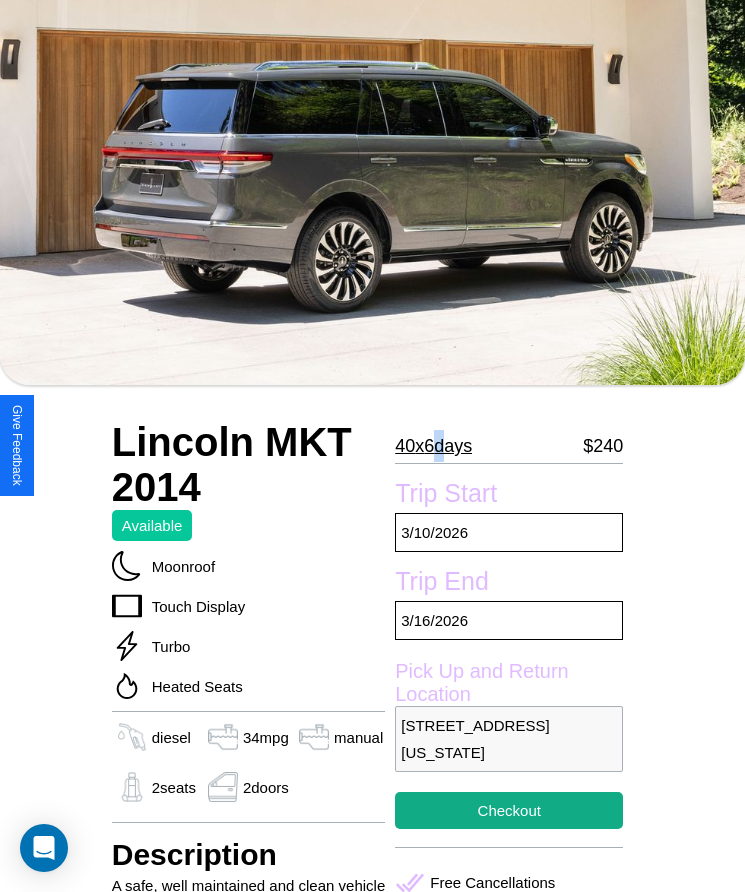 click on "40  x  6  days" at bounding box center [433, 446] 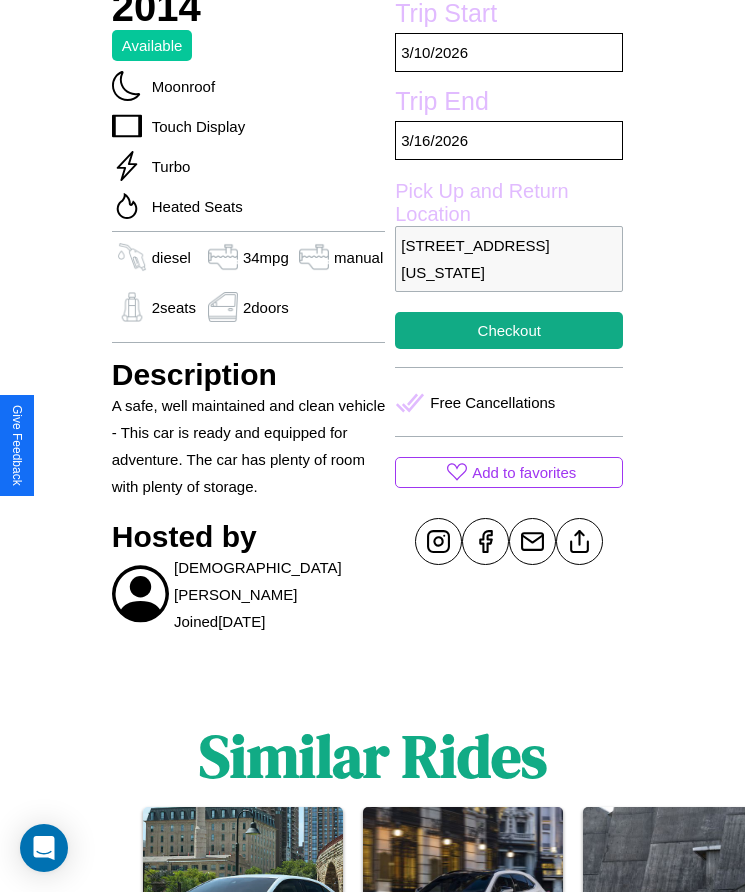 scroll, scrollTop: 516, scrollLeft: 0, axis: vertical 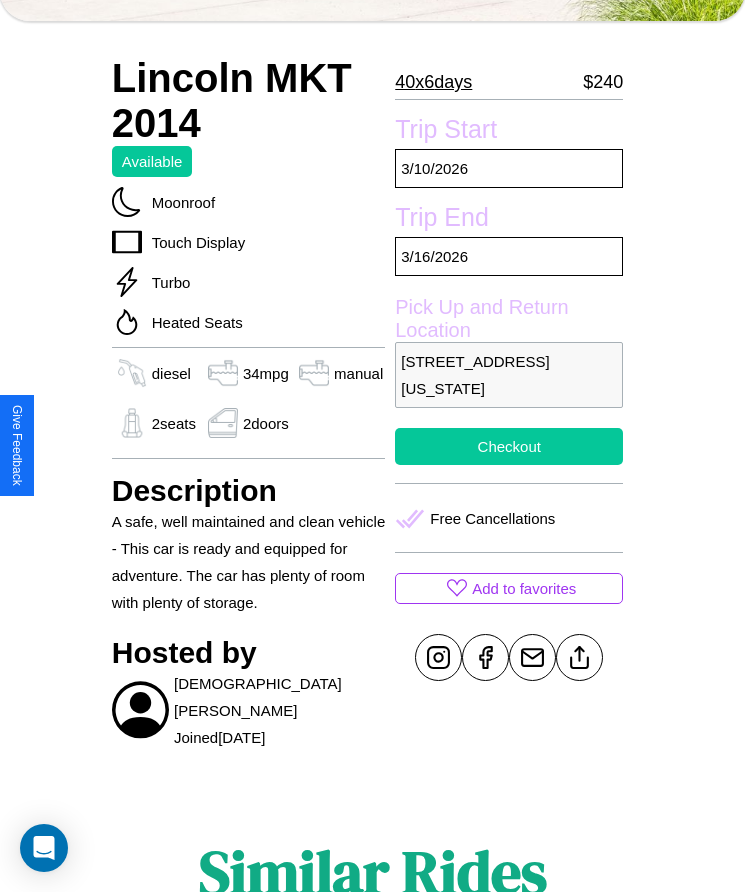 click on "Checkout" at bounding box center (509, 446) 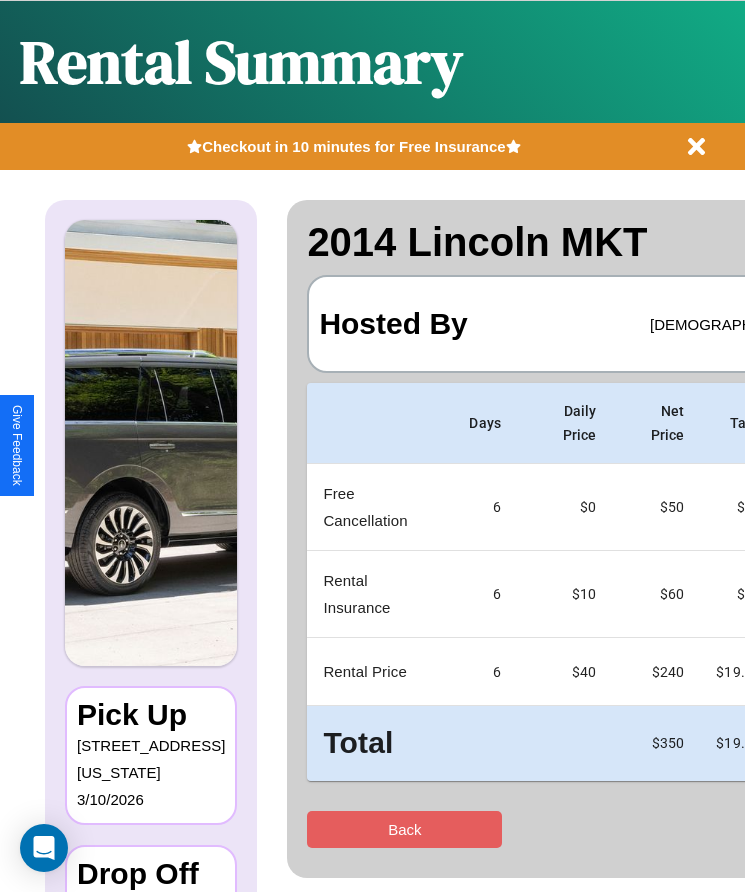 scroll, scrollTop: 0, scrollLeft: 127, axis: horizontal 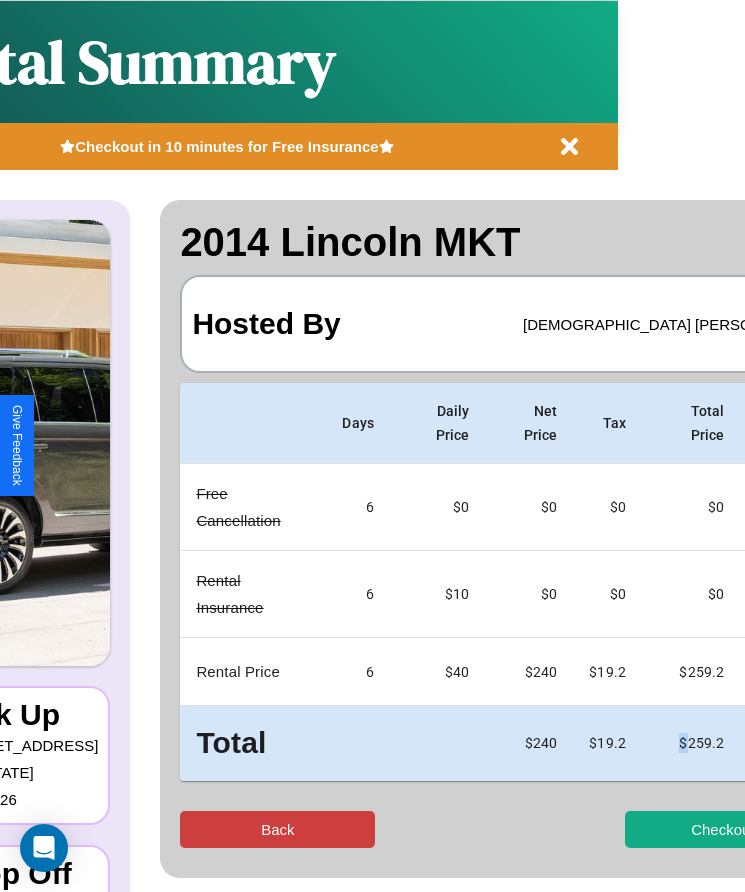 click on "Back" at bounding box center [277, 829] 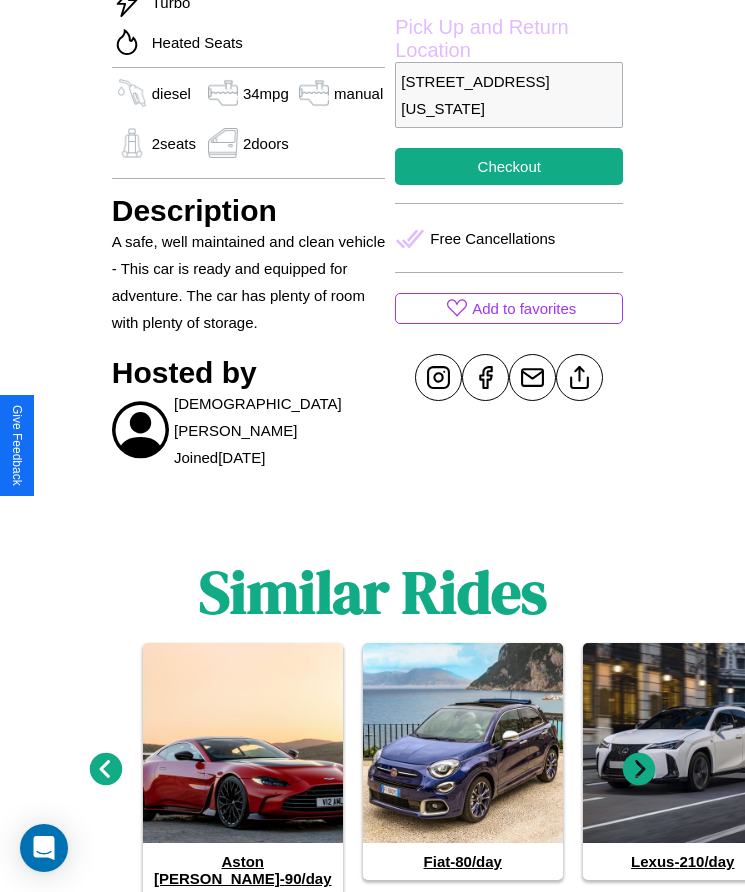 scroll, scrollTop: 850, scrollLeft: 0, axis: vertical 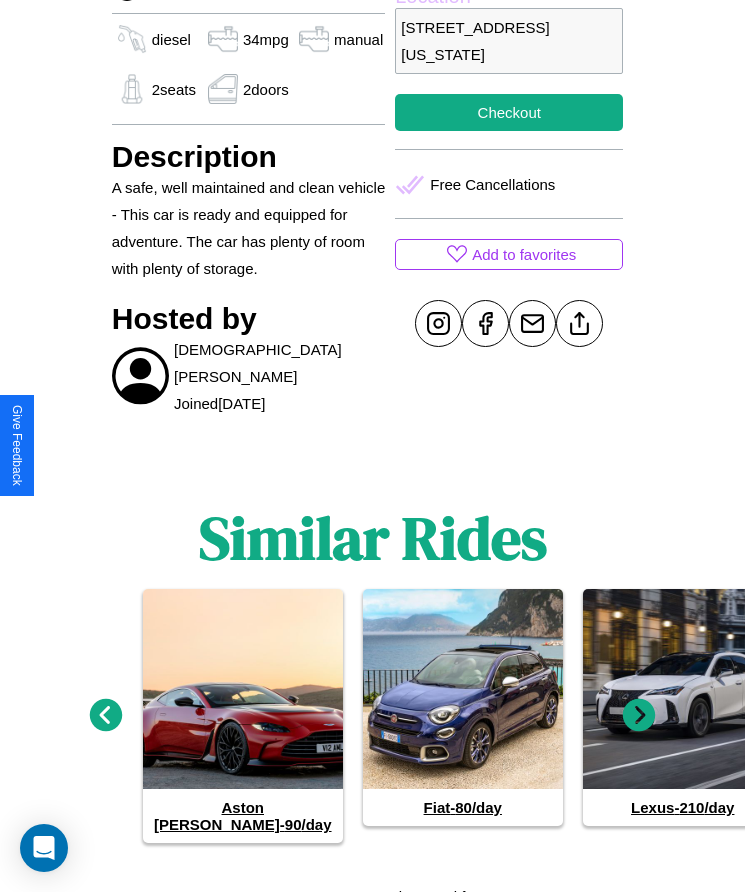 click 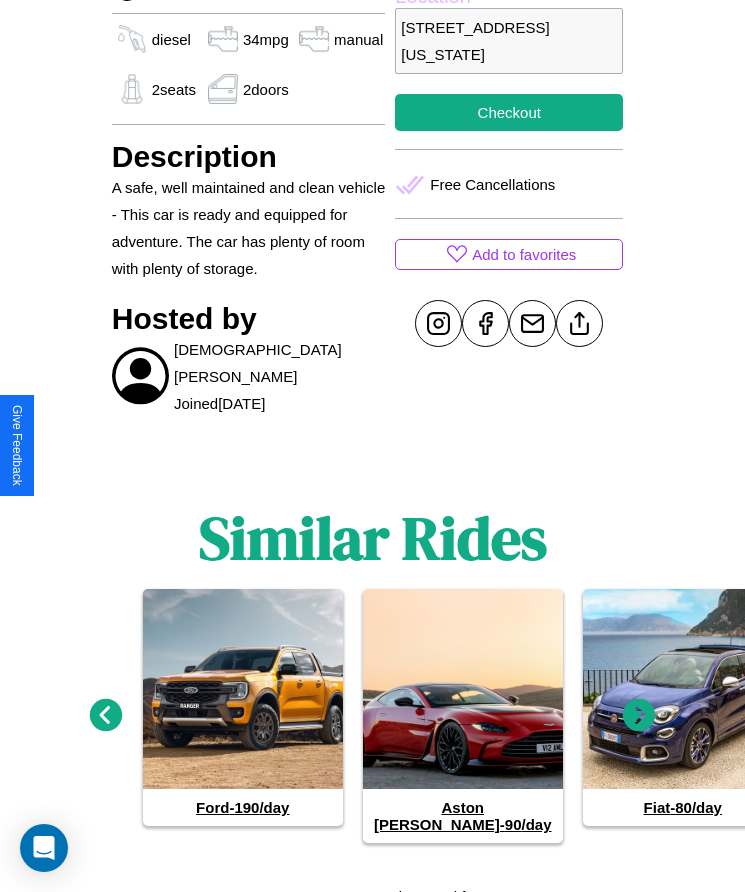 click 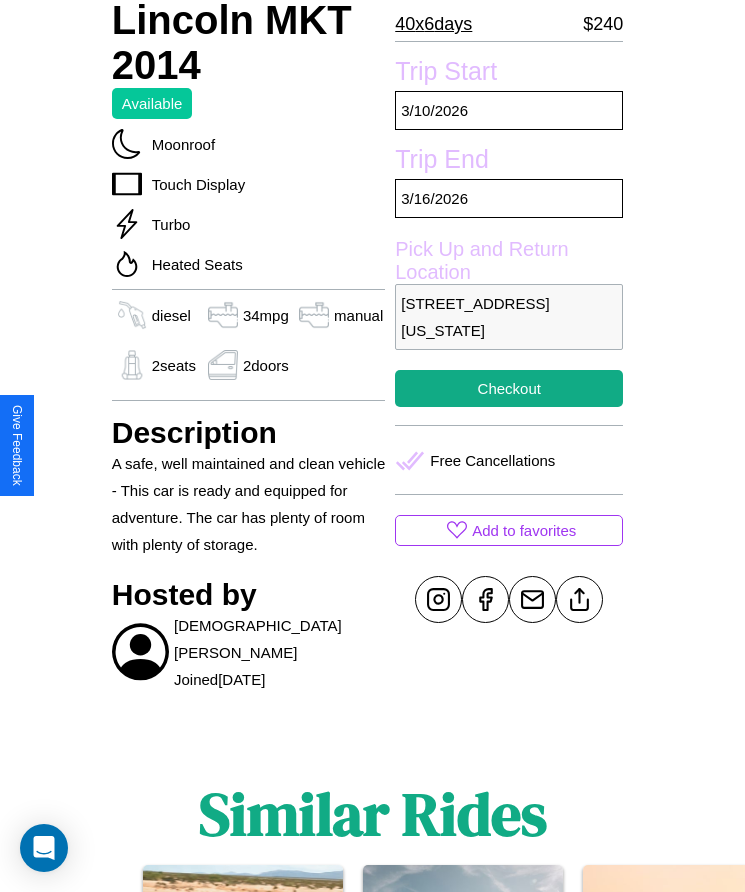 scroll, scrollTop: 516, scrollLeft: 0, axis: vertical 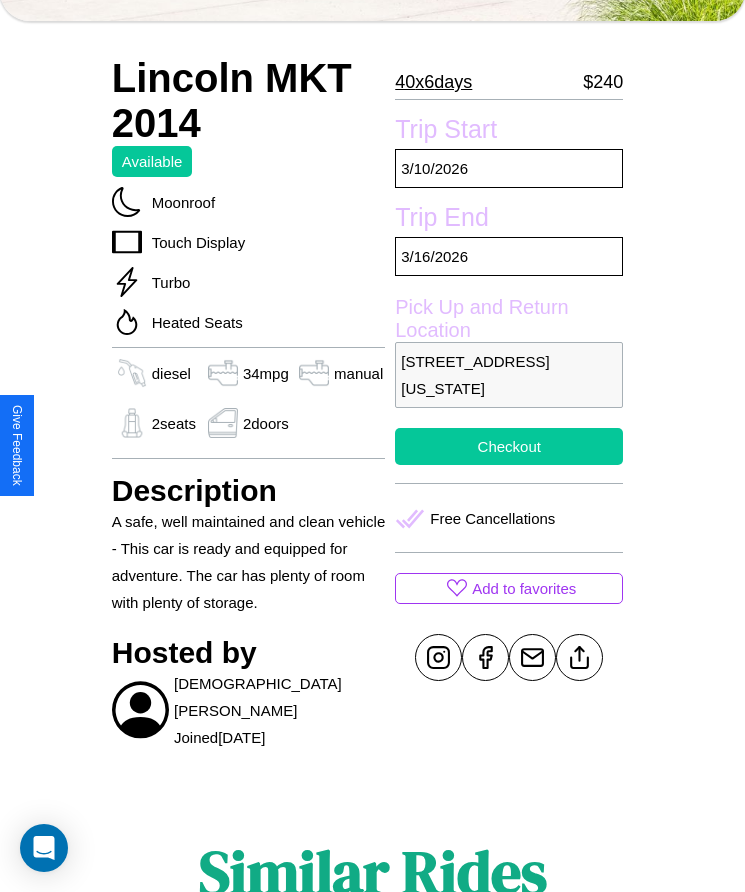 click on "Checkout" at bounding box center (509, 446) 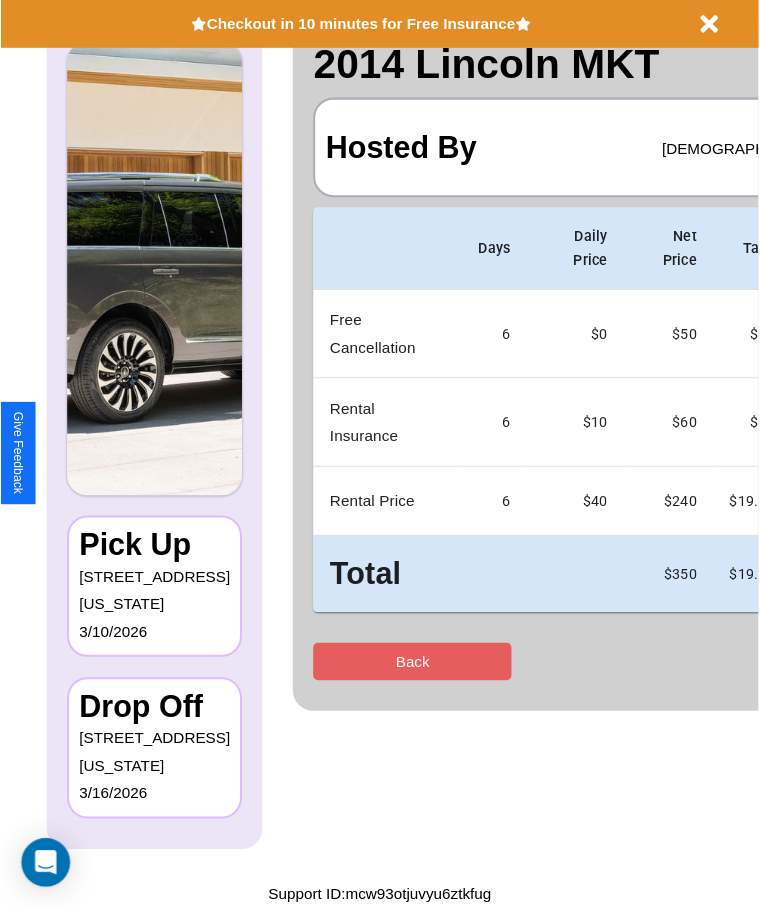 scroll, scrollTop: 0, scrollLeft: 0, axis: both 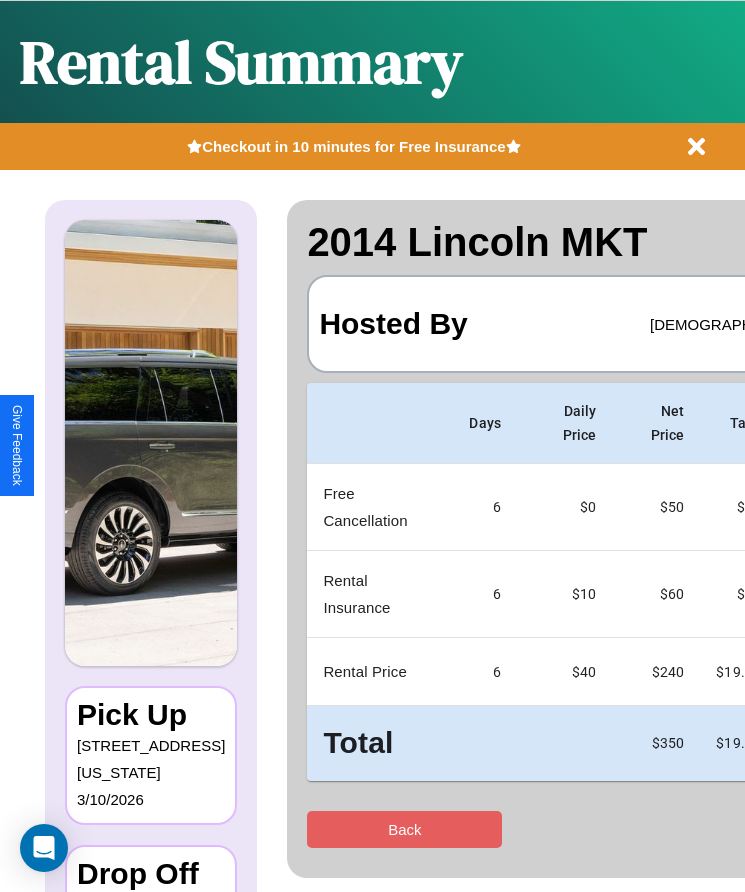 click on "Checkout" at bounding box center (849, 829) 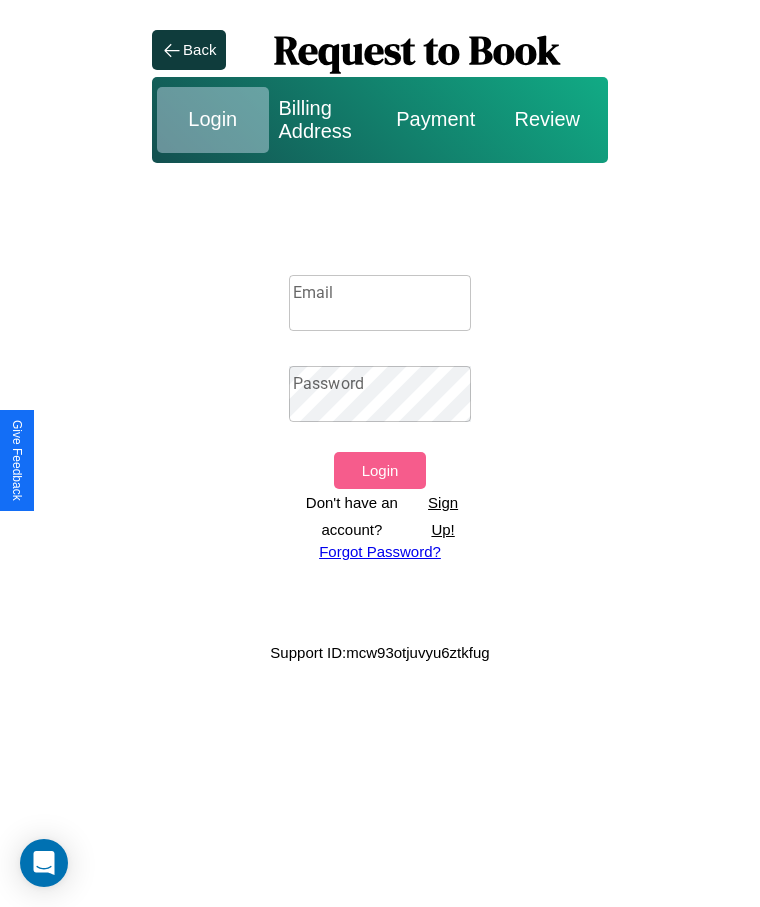 click on "Sign Up!" at bounding box center [443, 516] 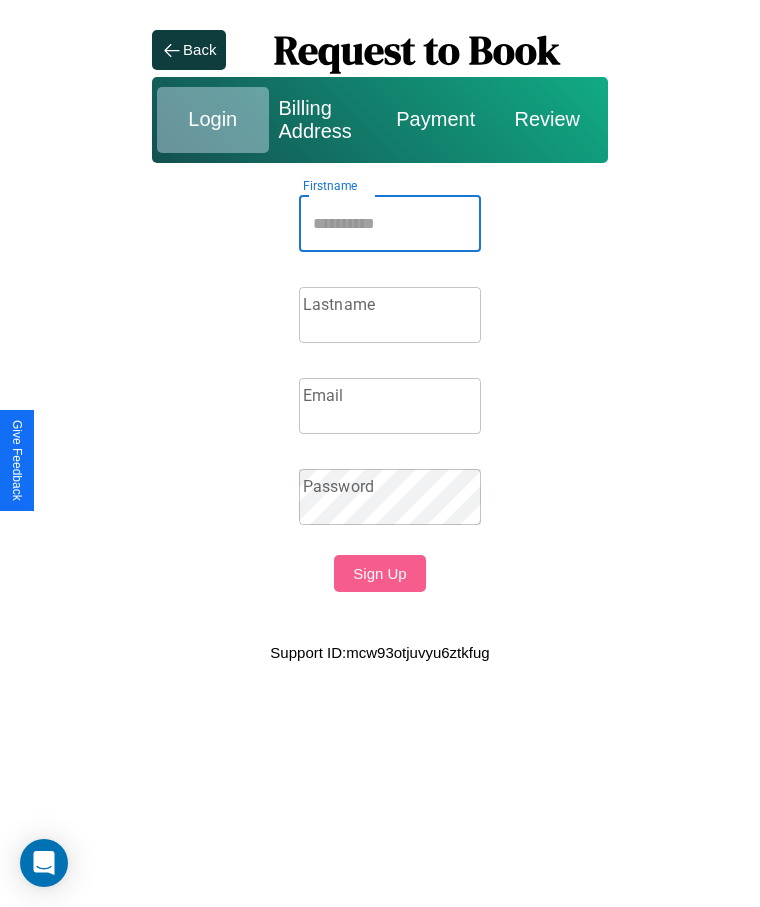 click on "Firstname" at bounding box center [390, 224] 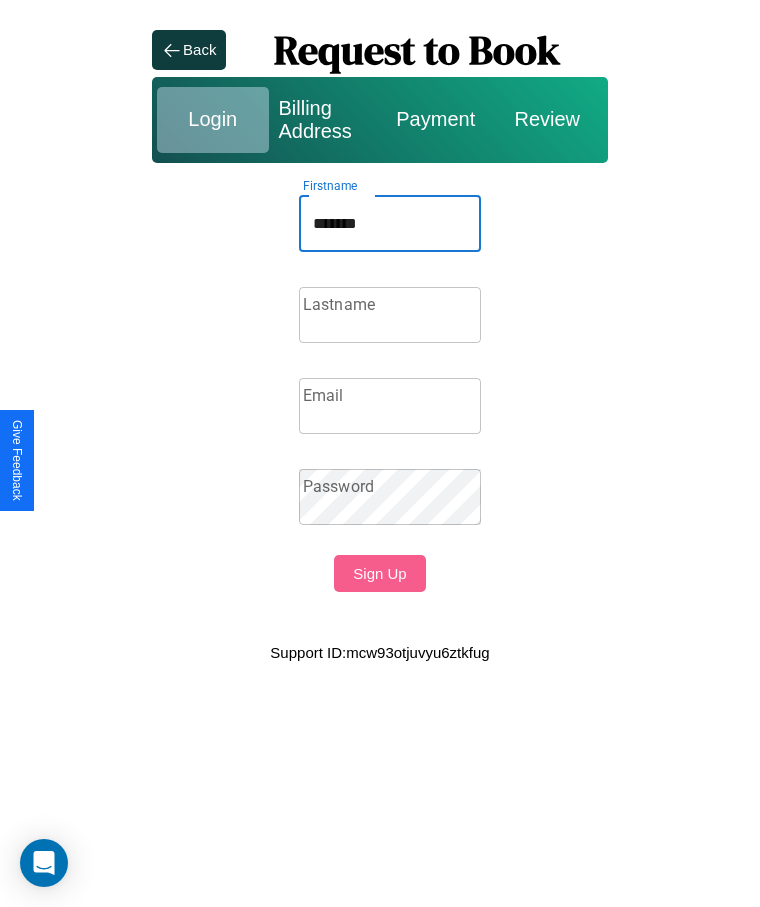 type on "*******" 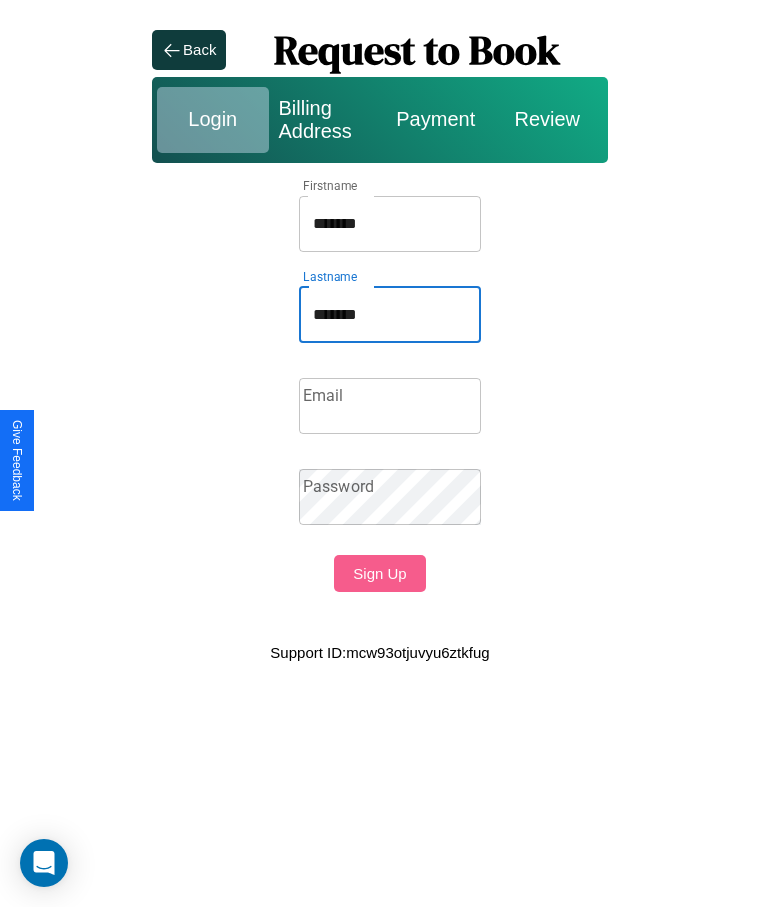 type on "*******" 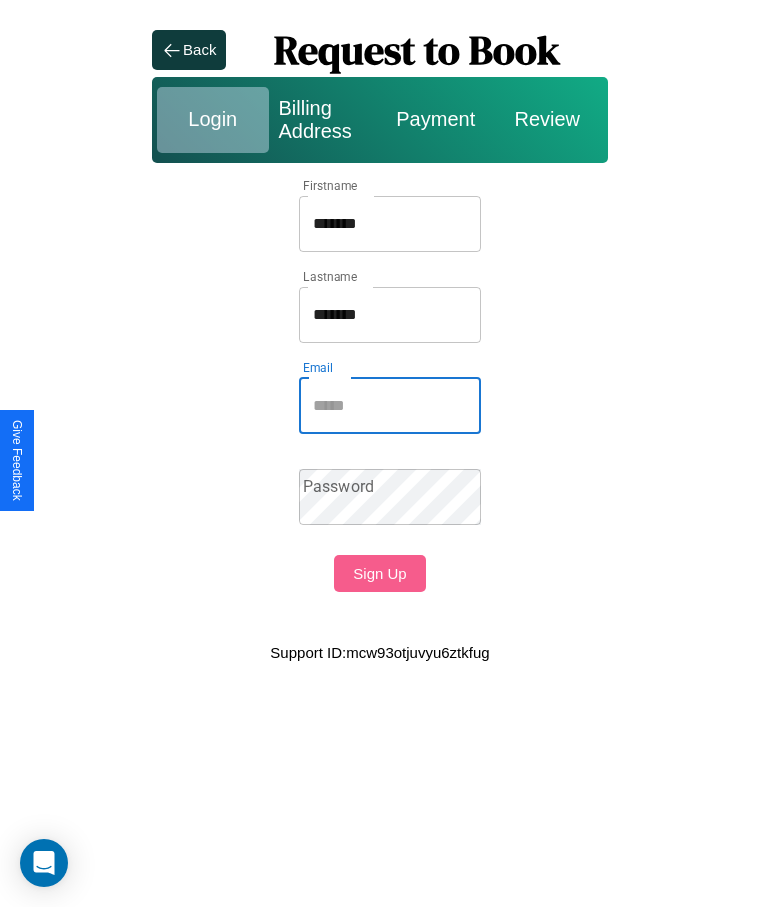 click on "Email" at bounding box center (390, 406) 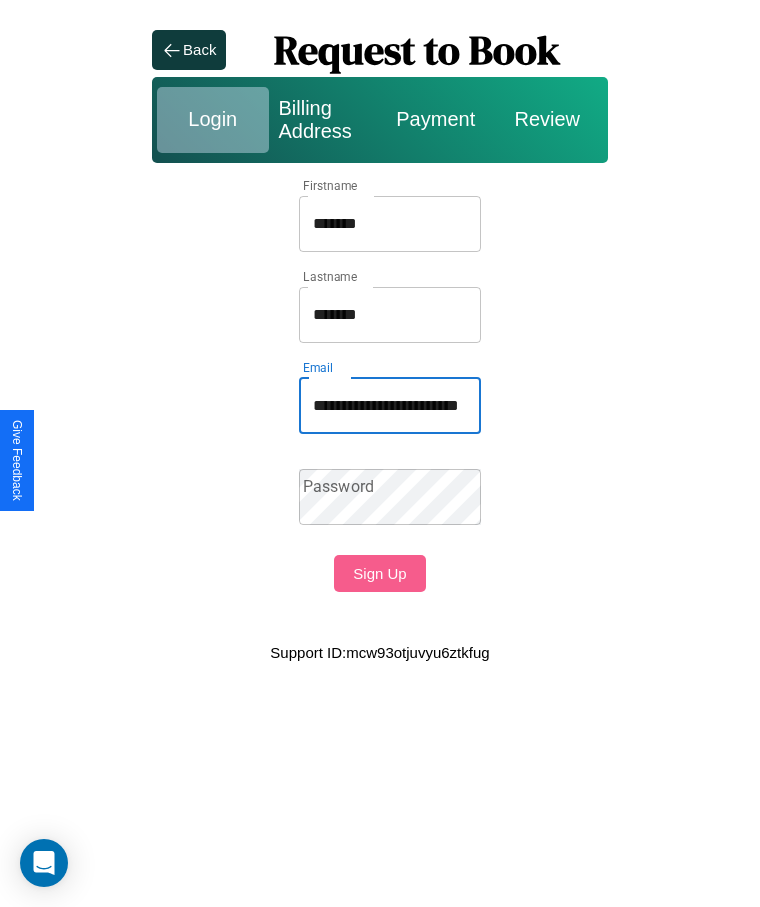 scroll, scrollTop: 0, scrollLeft: 51, axis: horizontal 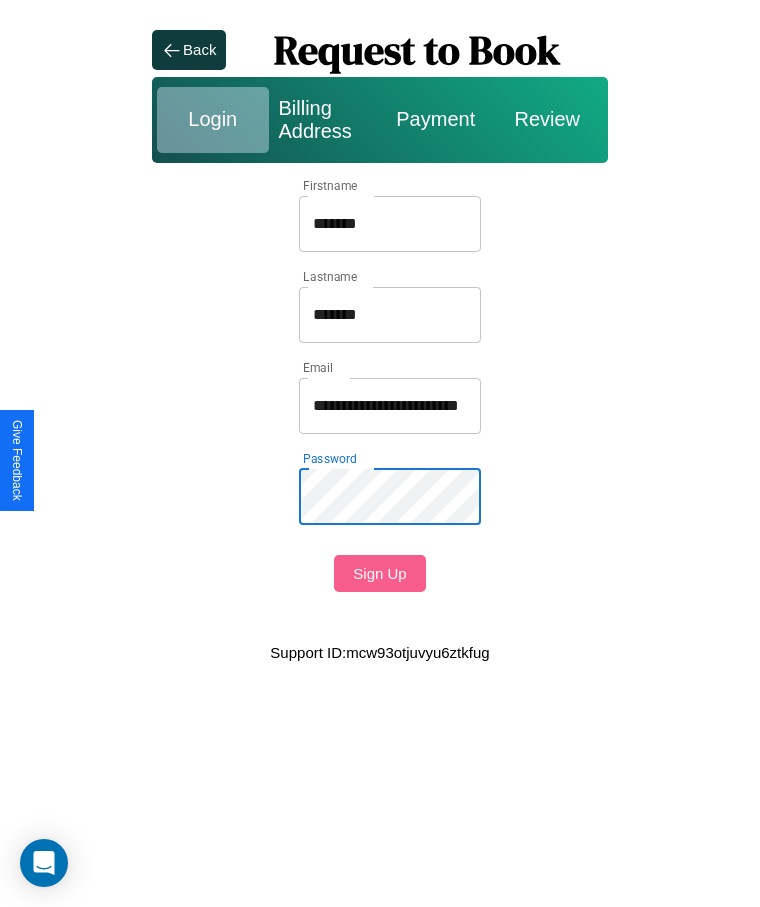 click on "Sign Up" at bounding box center (379, 573) 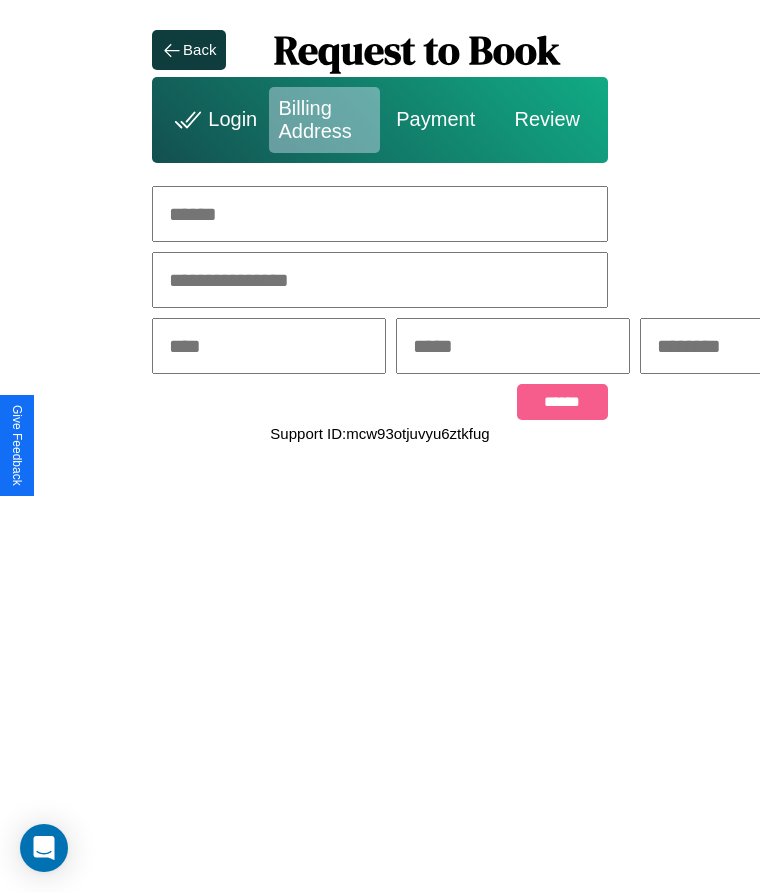 click at bounding box center (380, 214) 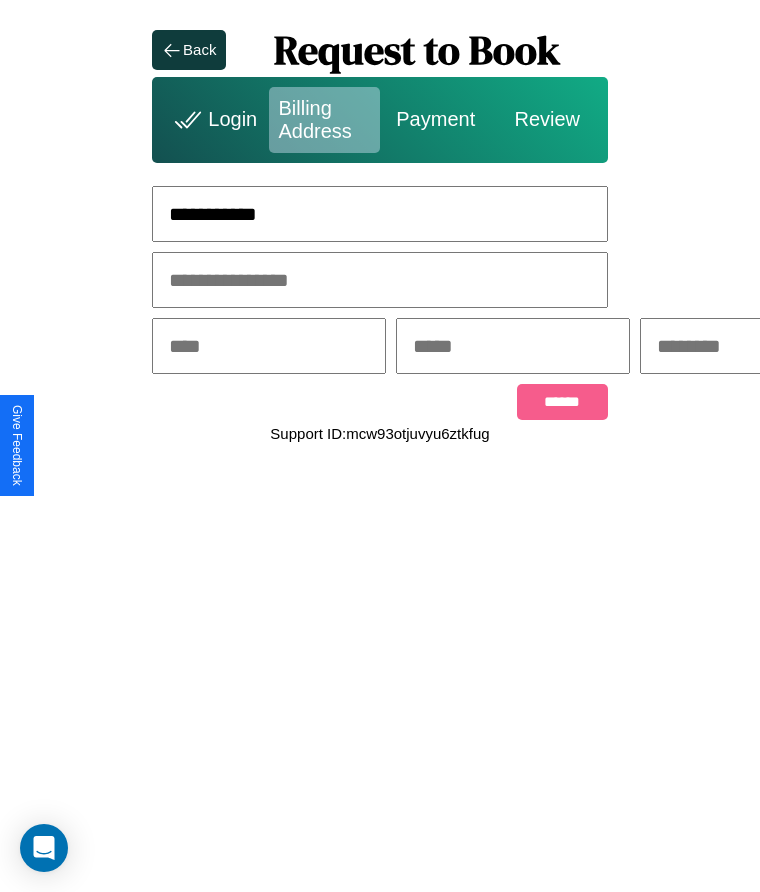type on "**********" 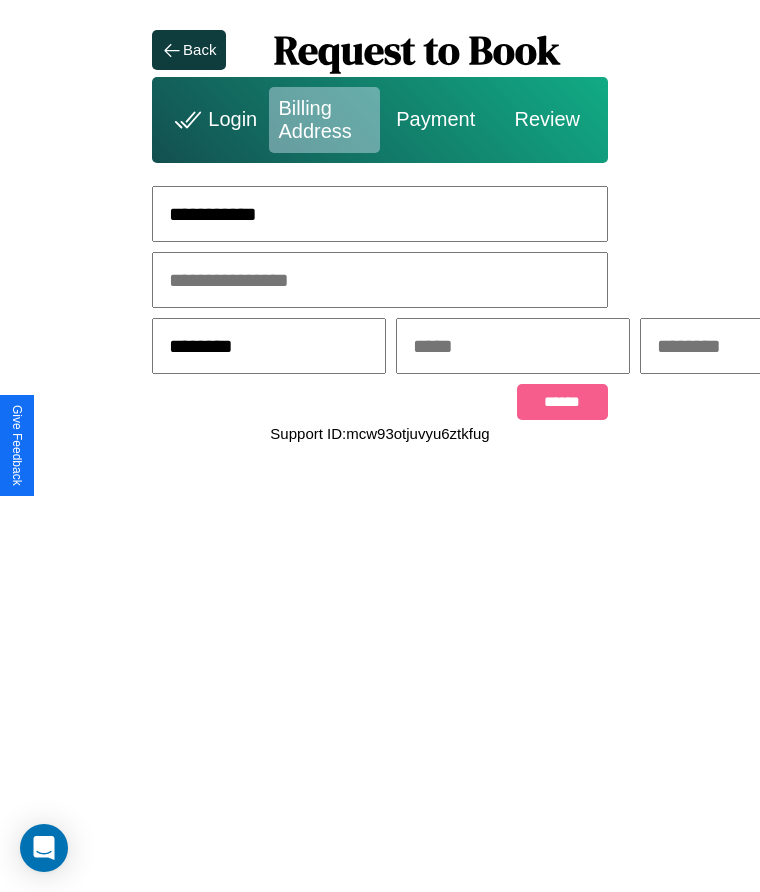 type on "********" 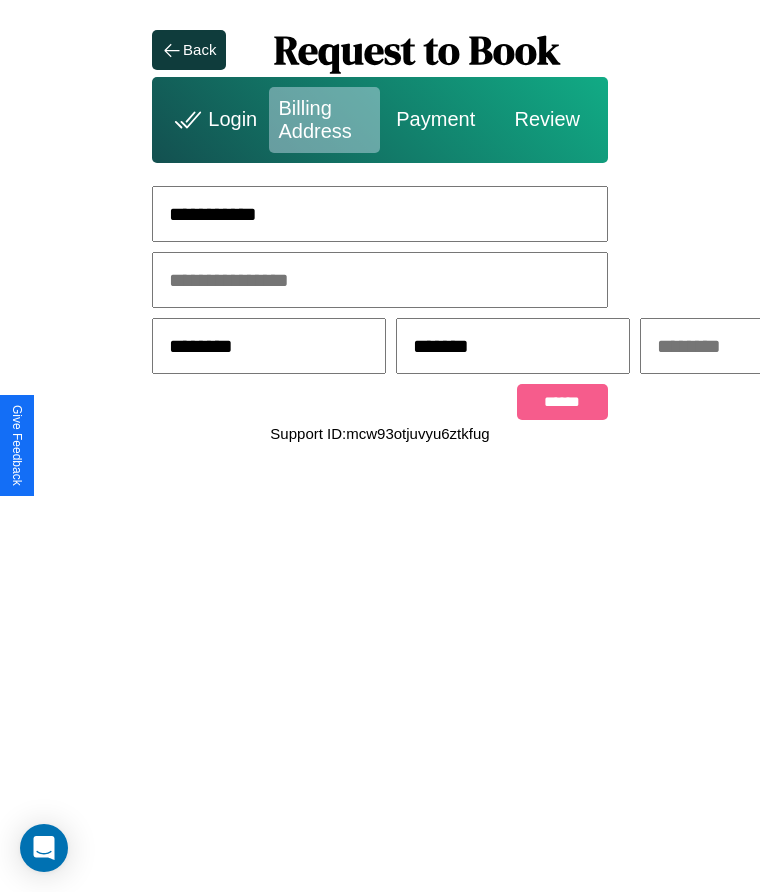 scroll, scrollTop: 0, scrollLeft: 309, axis: horizontal 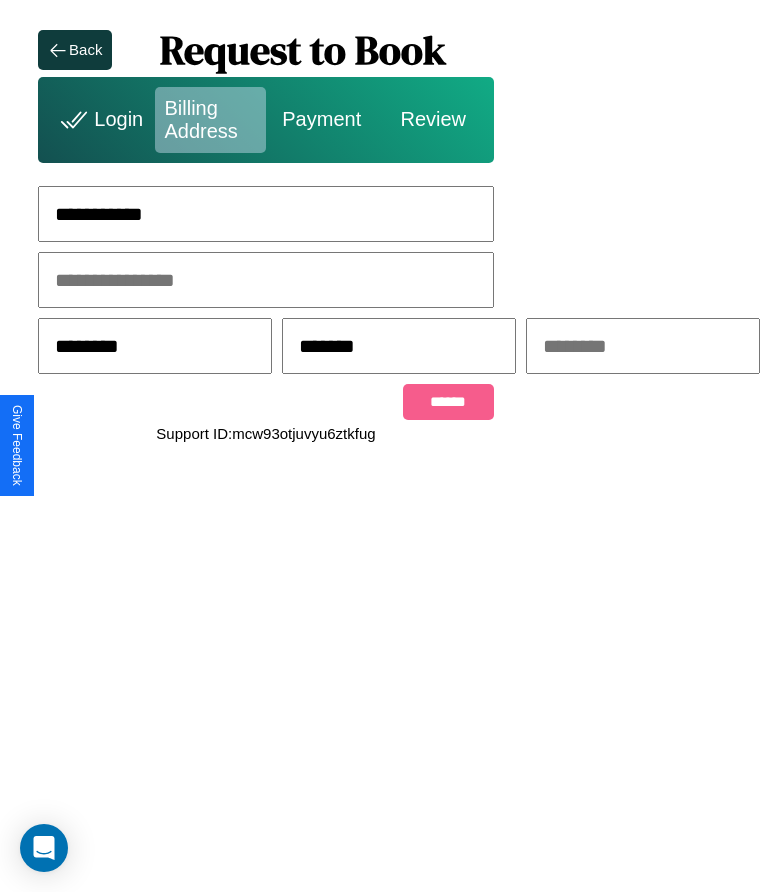 type on "*******" 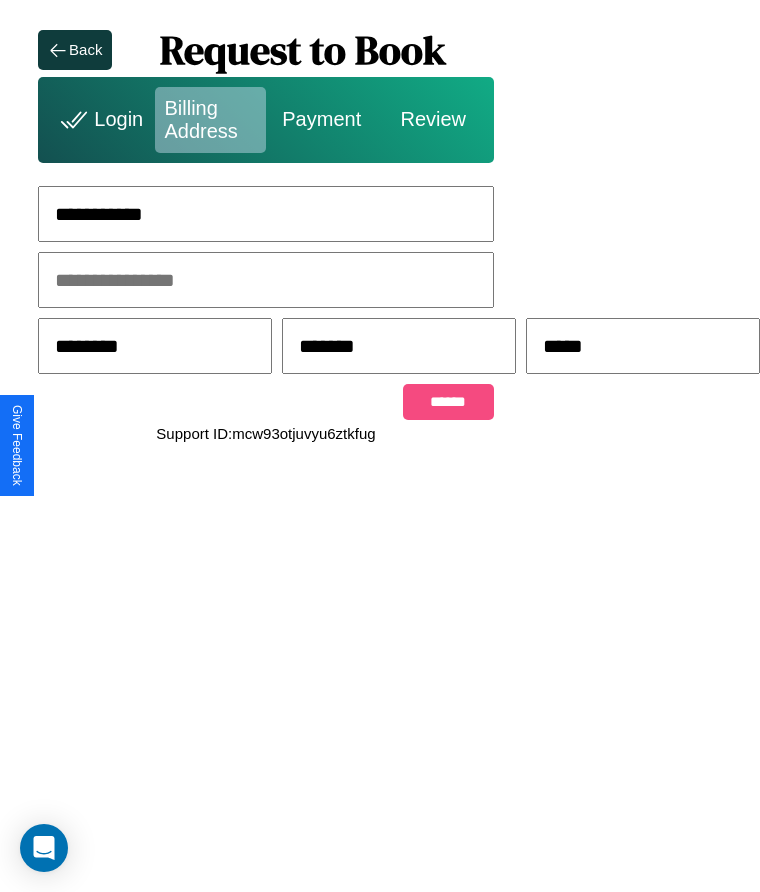 type on "*****" 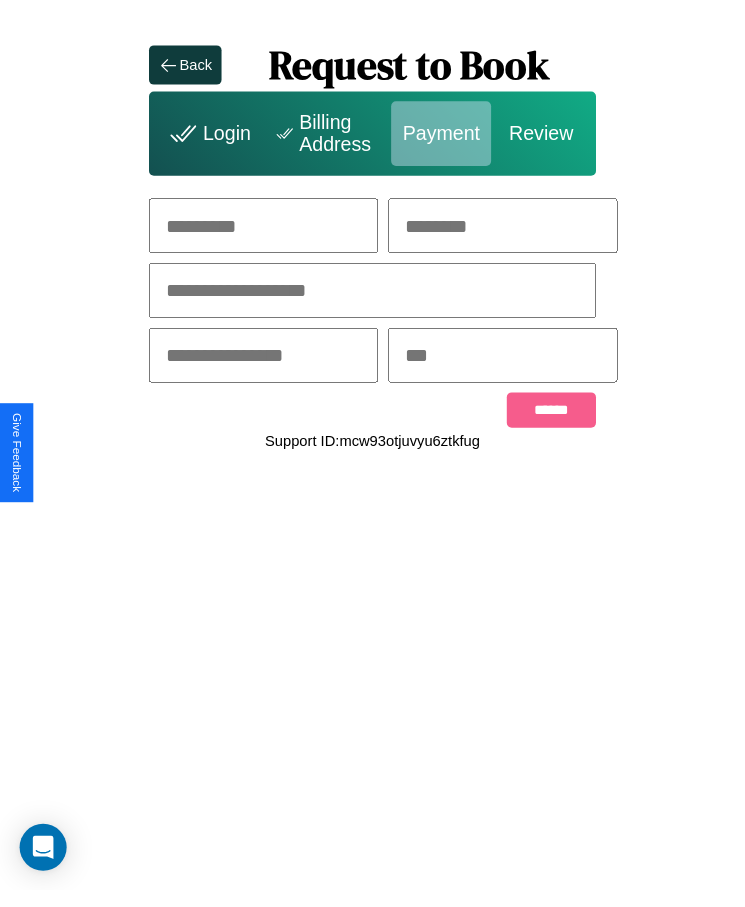 scroll, scrollTop: 0, scrollLeft: 0, axis: both 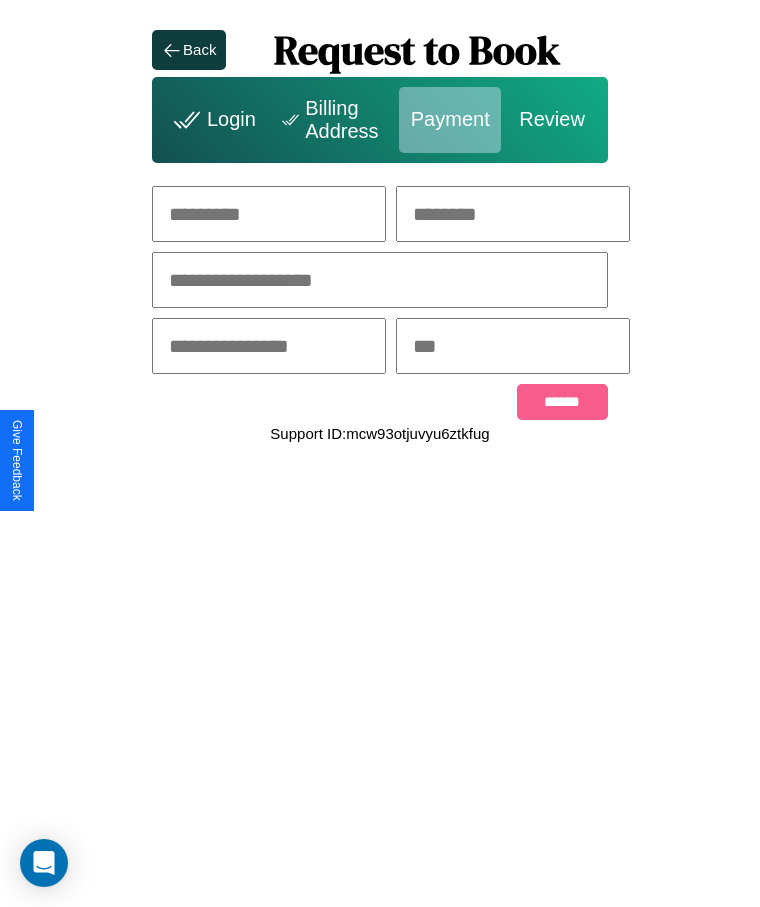 click at bounding box center (269, 214) 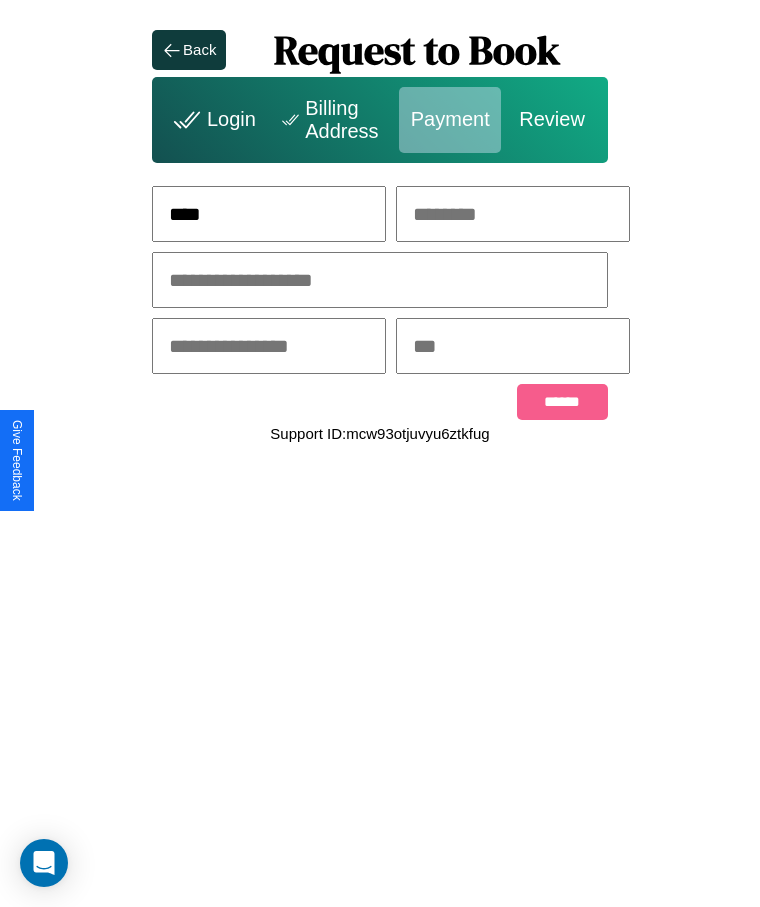 type on "****" 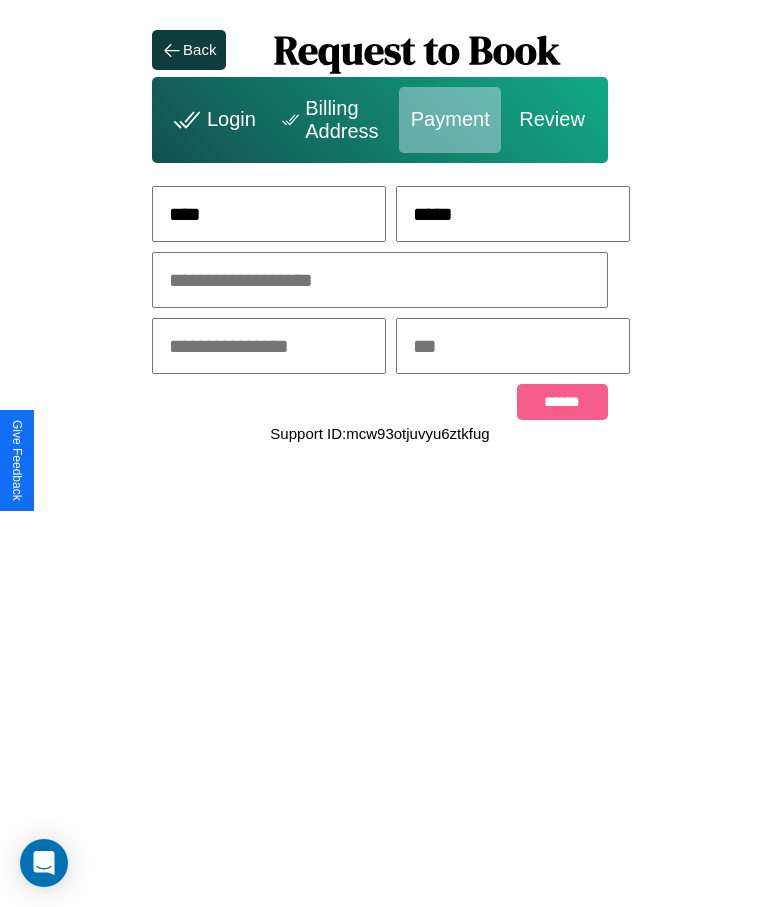 type on "*****" 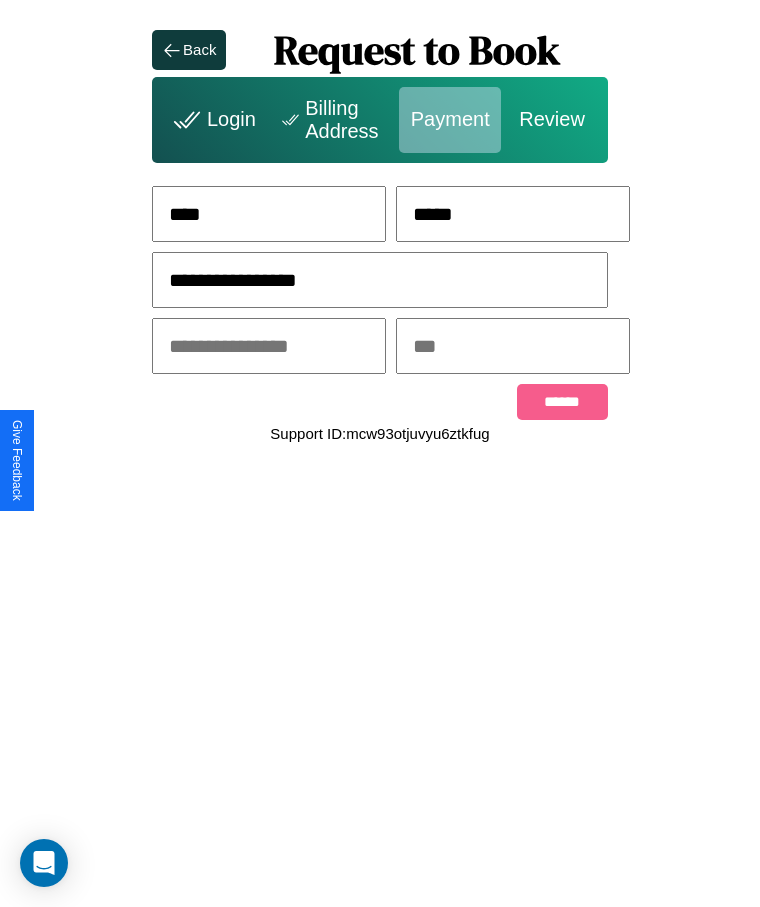 type on "**********" 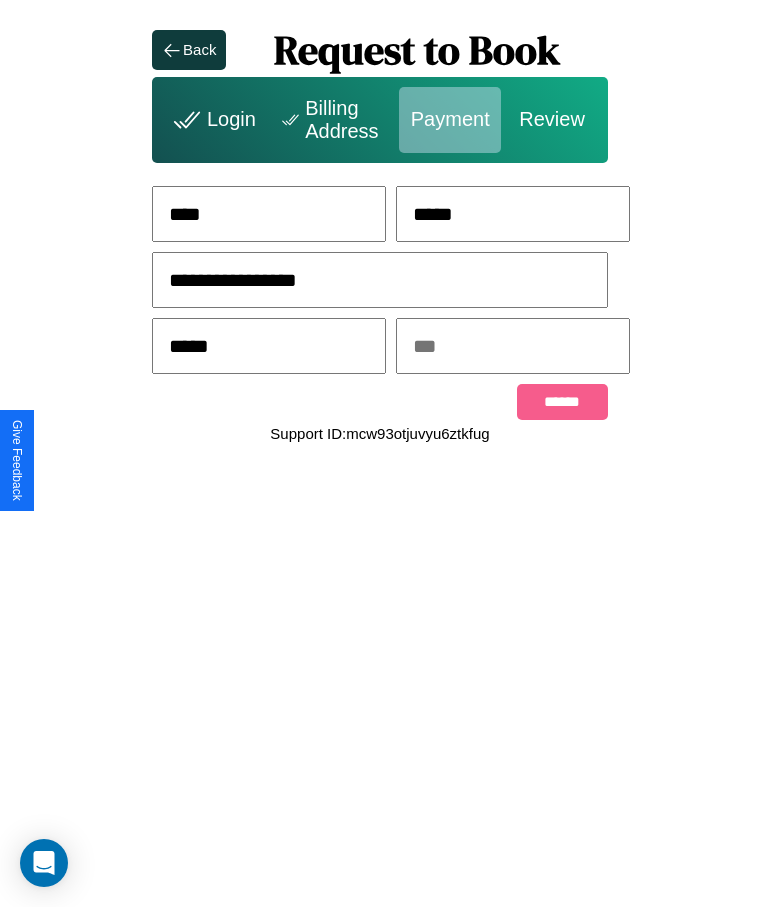 type on "*****" 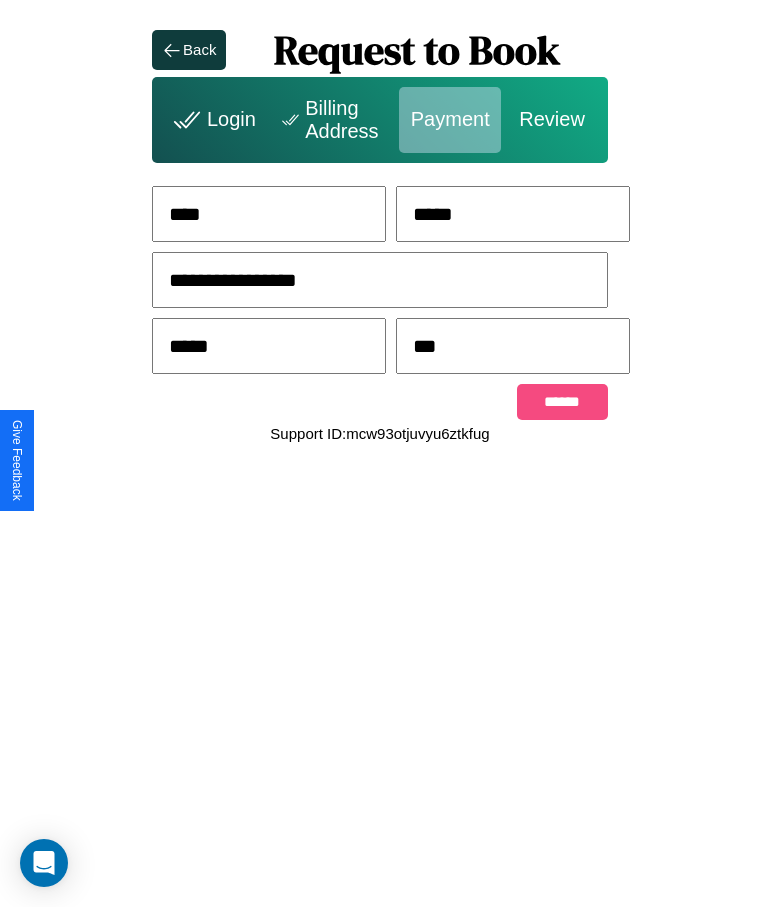 type on "***" 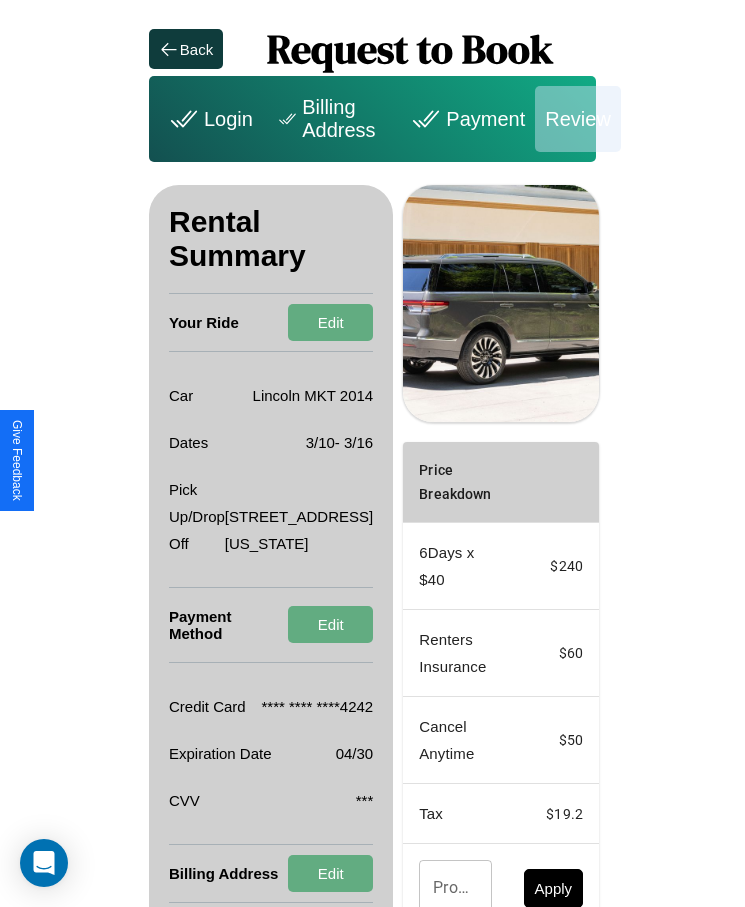 click on "Promo Code" at bounding box center (444, 888) 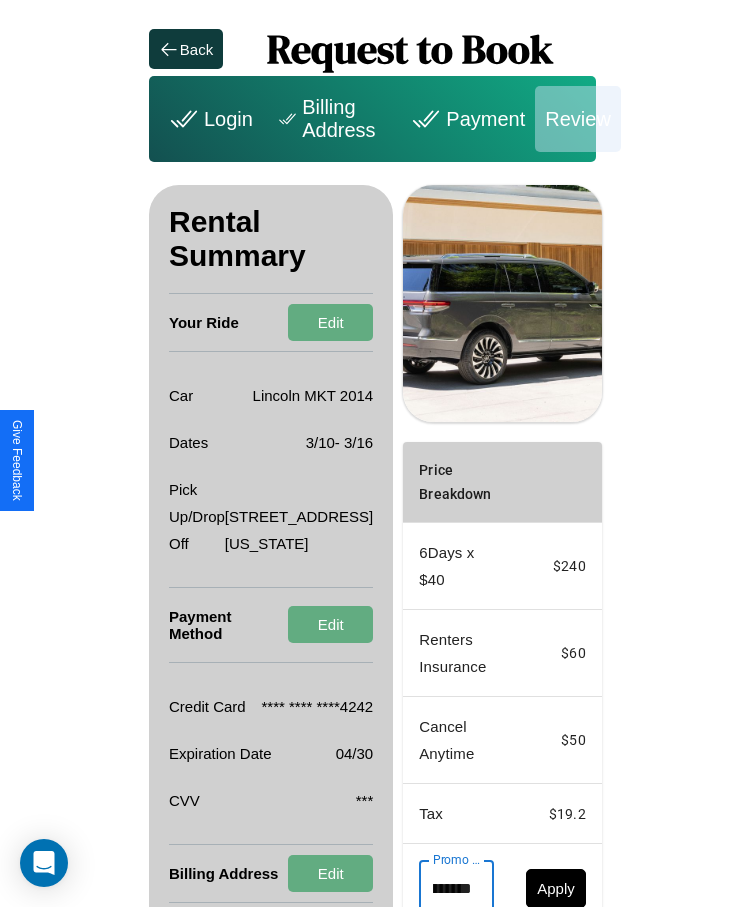 scroll, scrollTop: 0, scrollLeft: 67, axis: horizontal 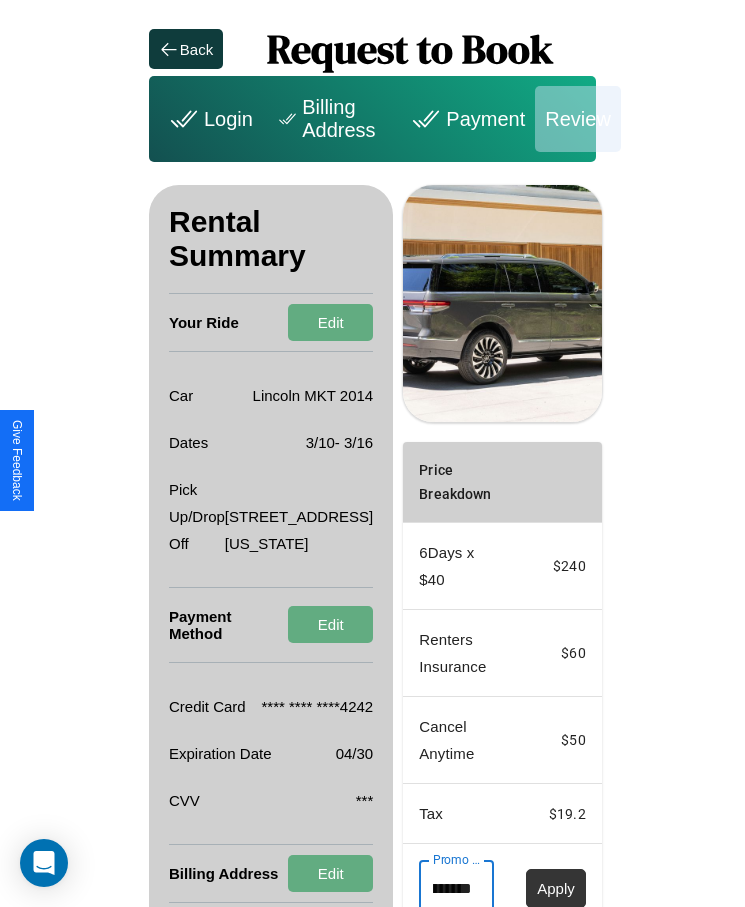 type on "**********" 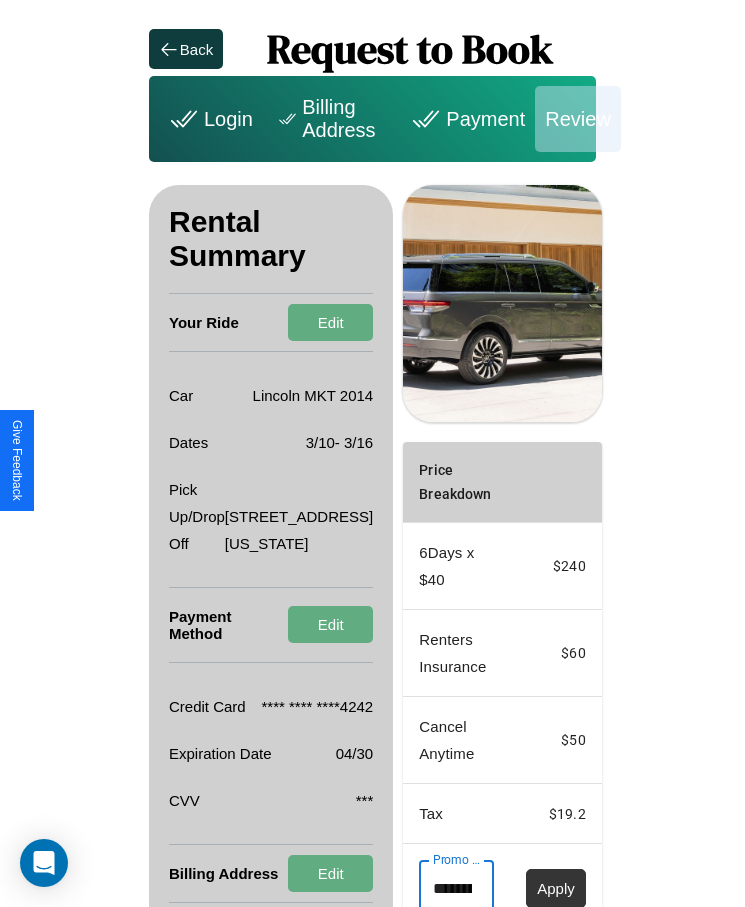click on "Apply" at bounding box center [556, 888] 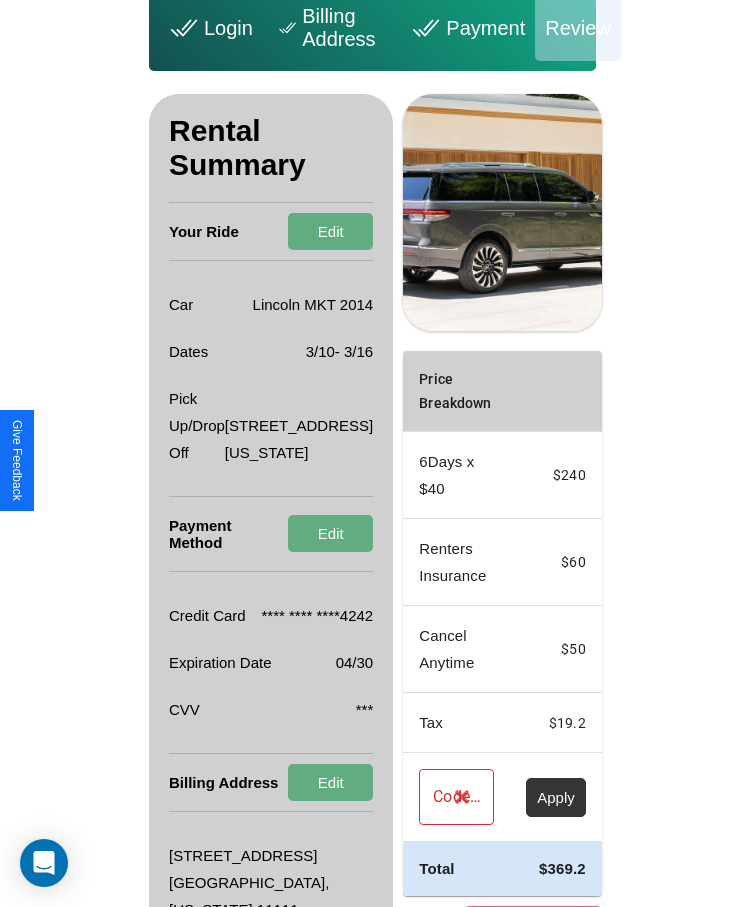 scroll, scrollTop: 137, scrollLeft: 0, axis: vertical 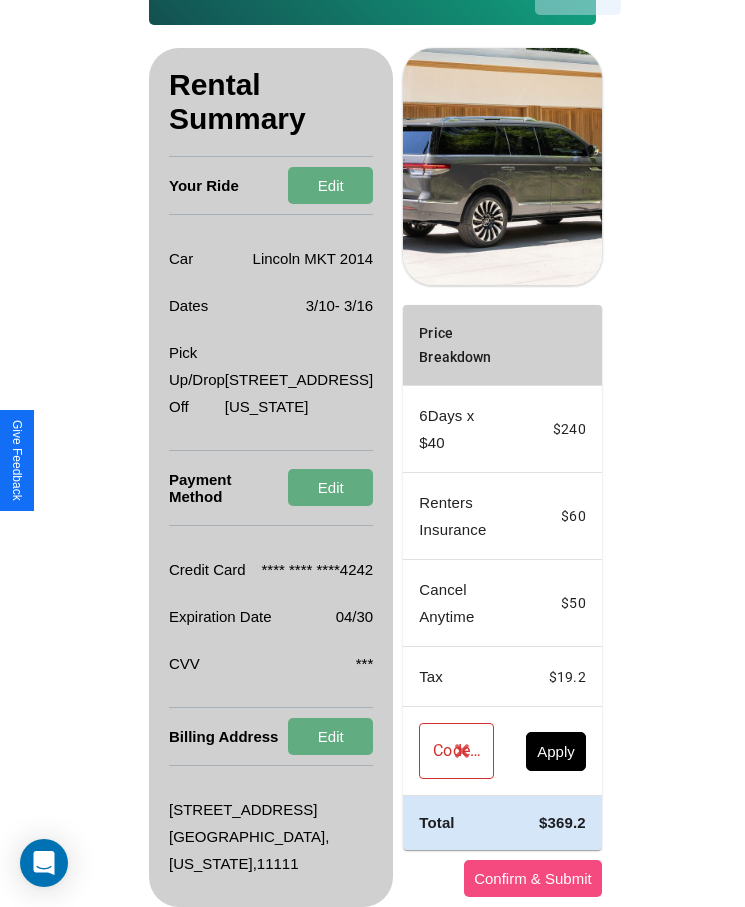 click on "Confirm & Submit" at bounding box center [533, 878] 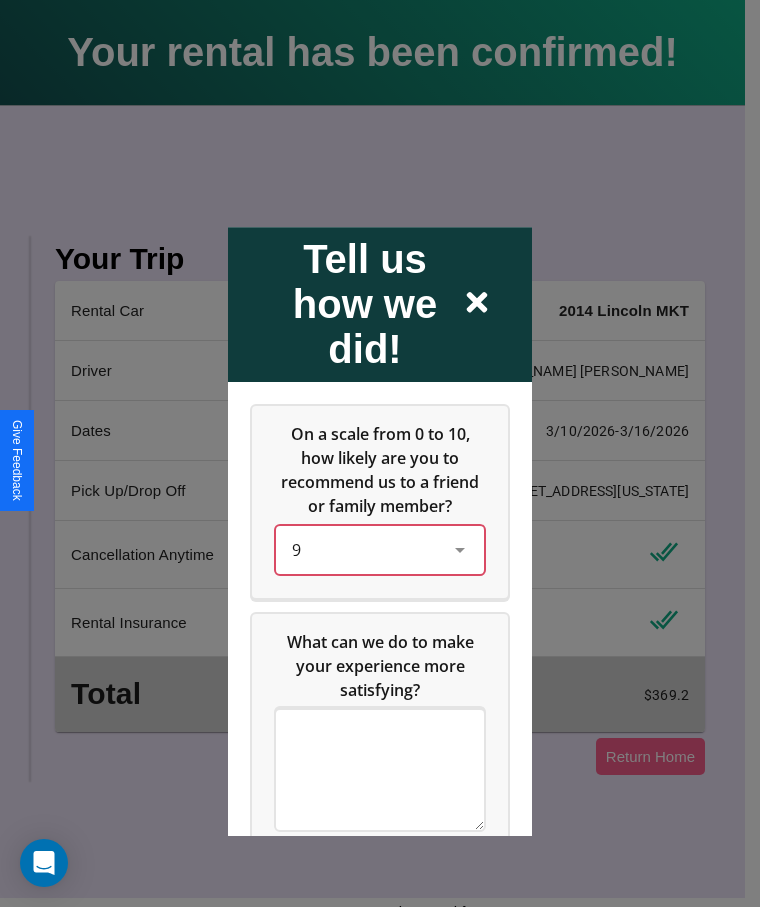 click on "9" at bounding box center (364, 550) 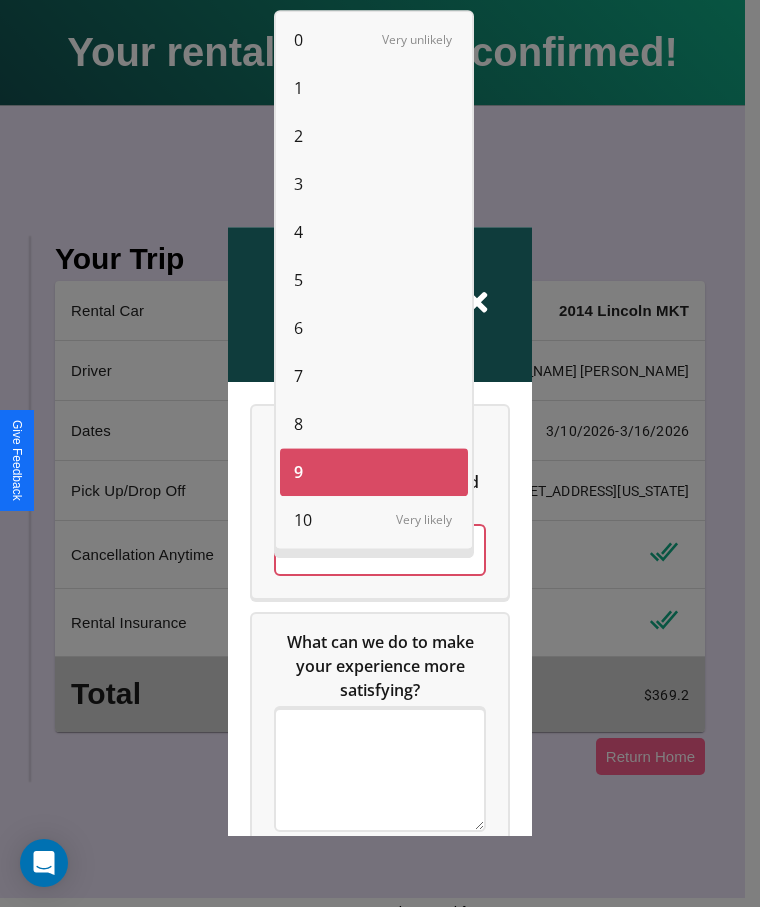 click on "7" at bounding box center [298, 376] 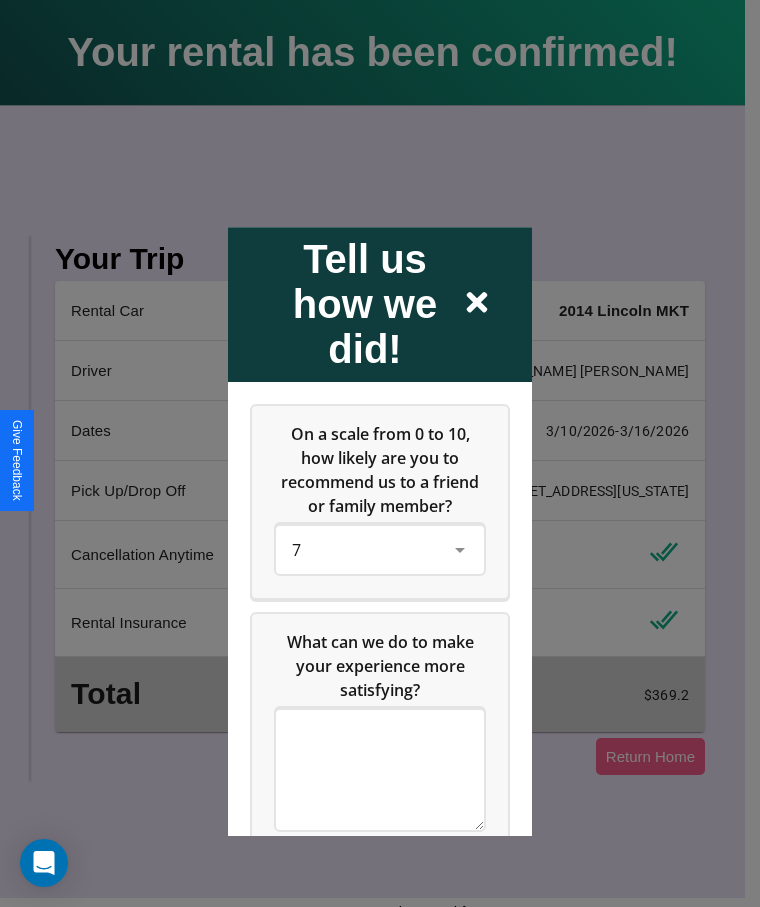 click 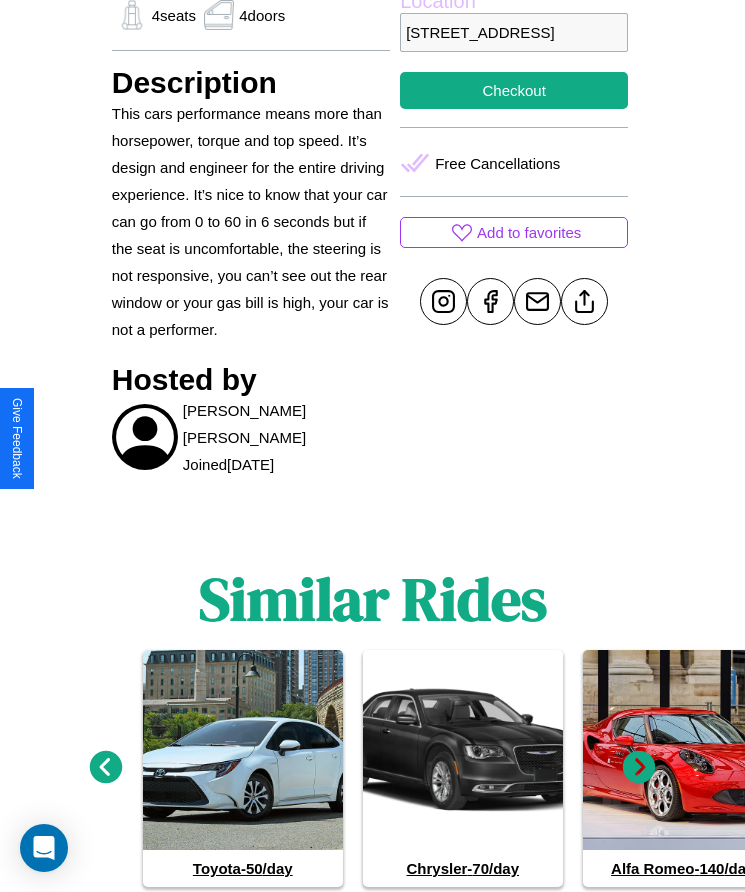 scroll, scrollTop: 929, scrollLeft: 0, axis: vertical 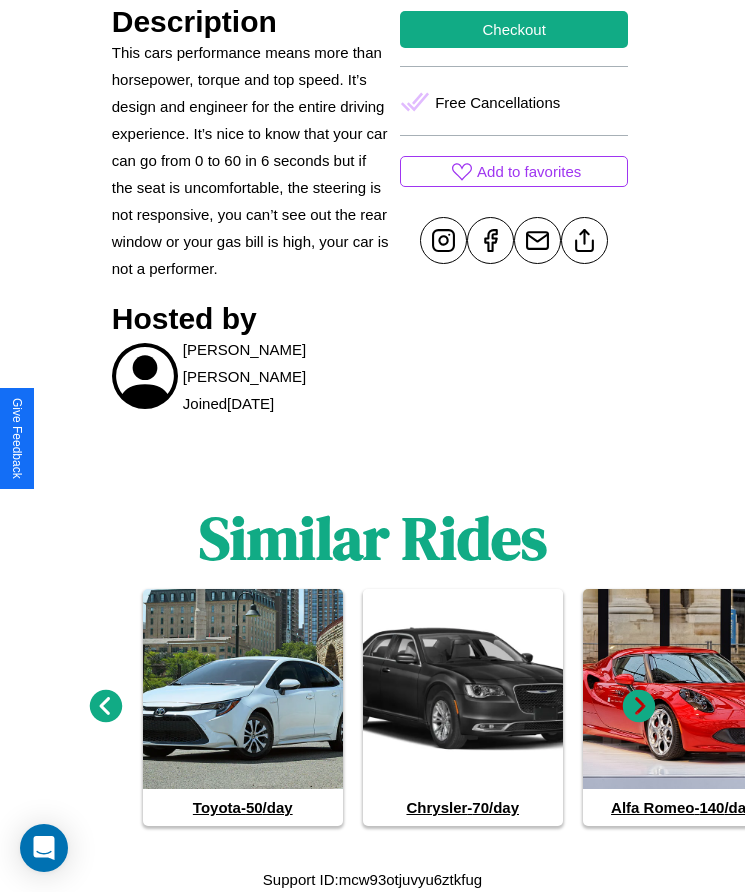 click 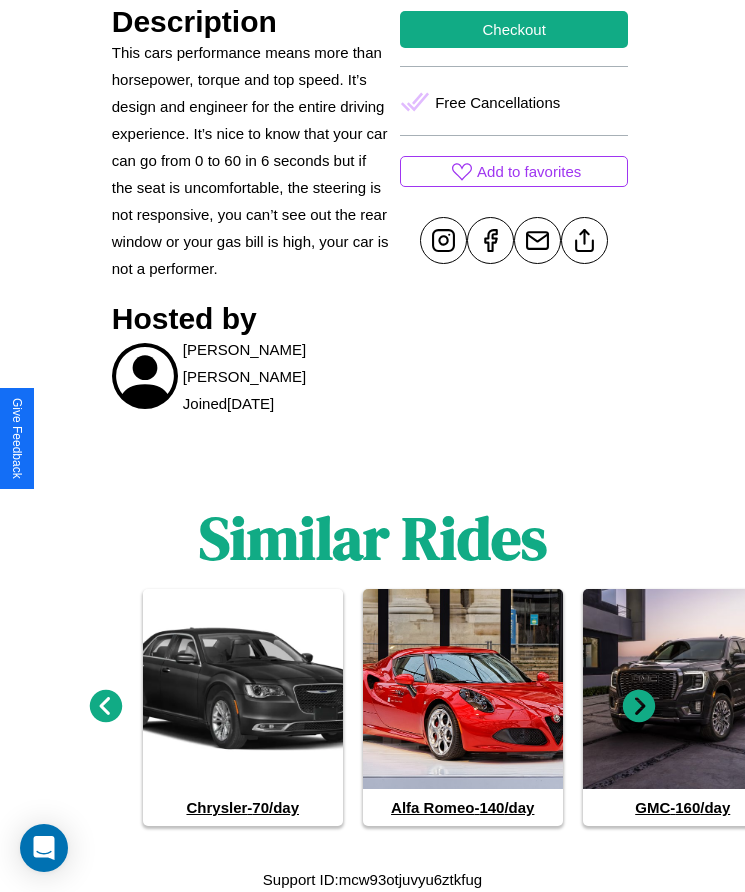 click 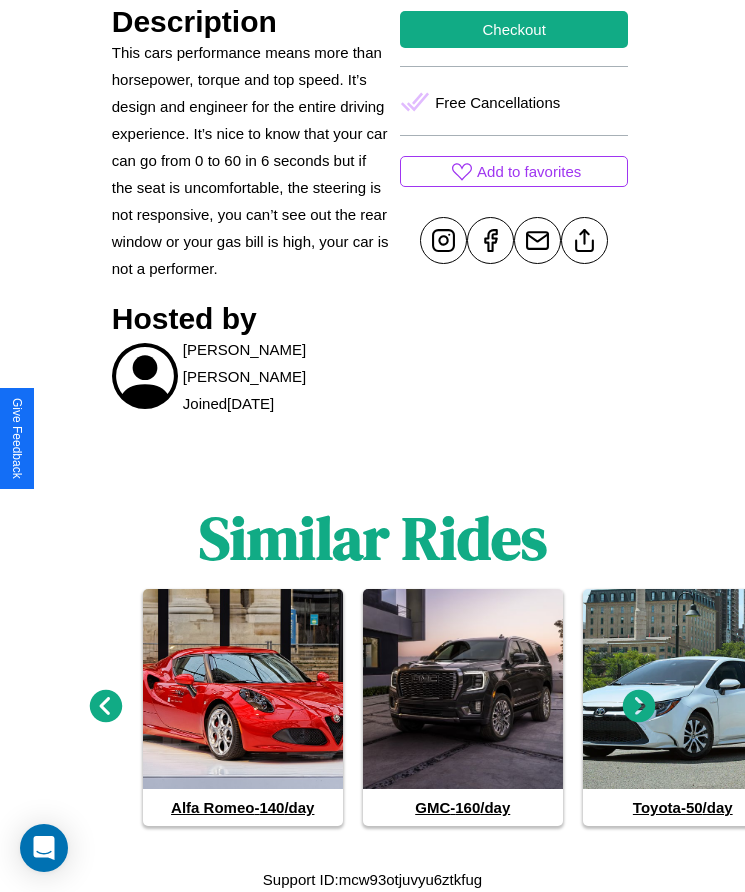 click 